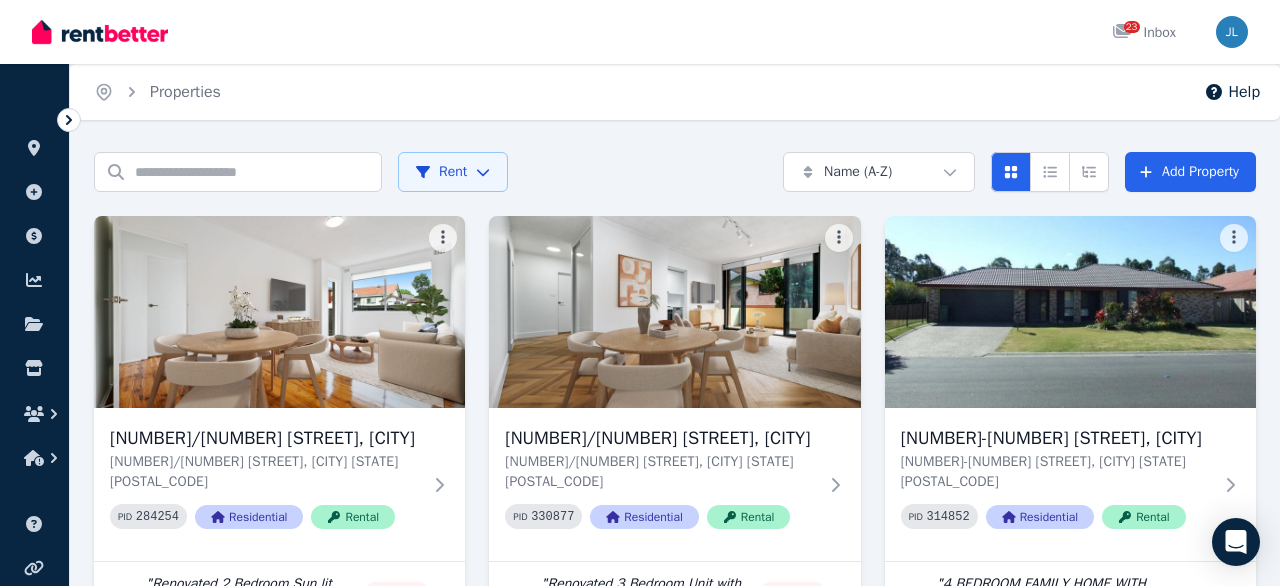 scroll, scrollTop: 0, scrollLeft: 0, axis: both 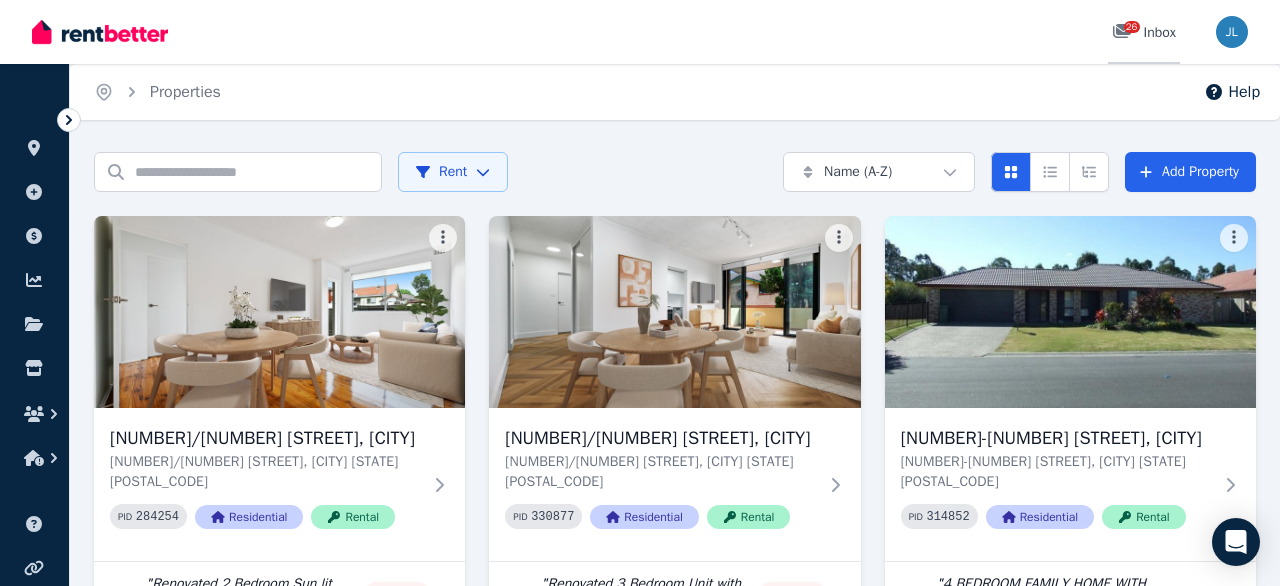 click on "26 Inbox" at bounding box center (1144, 33) 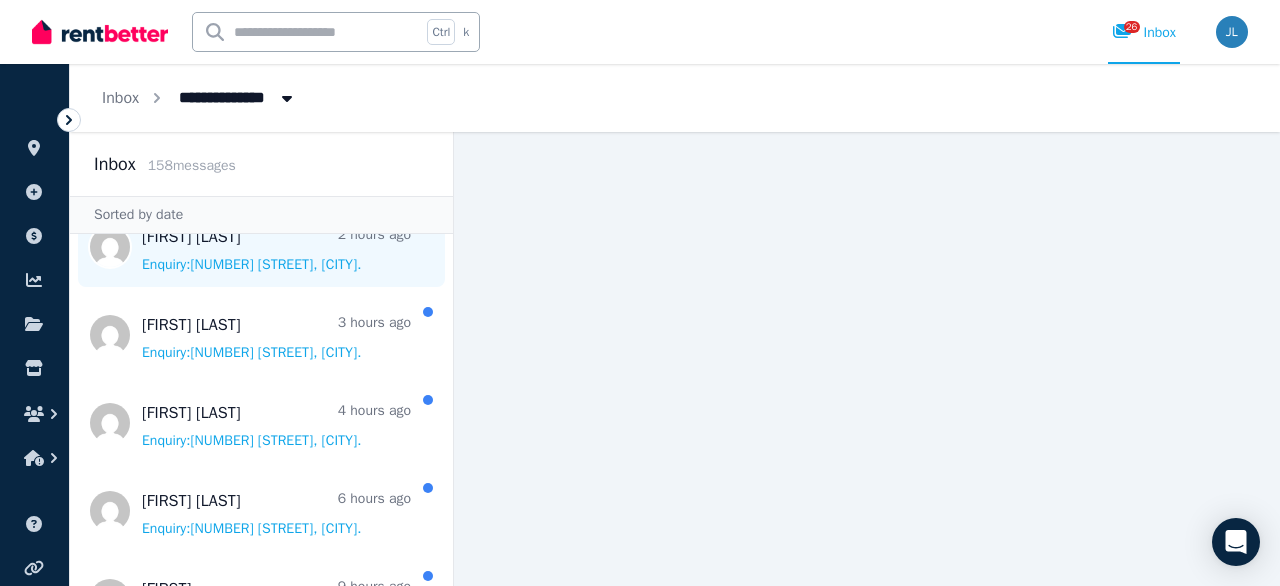 scroll, scrollTop: 0, scrollLeft: 0, axis: both 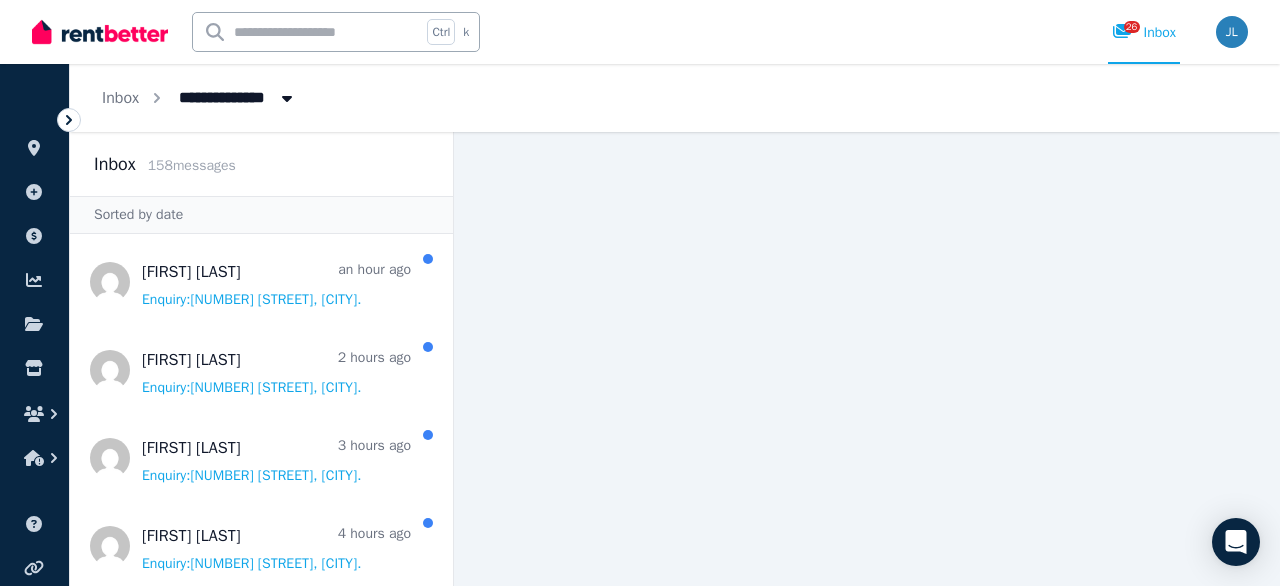 click 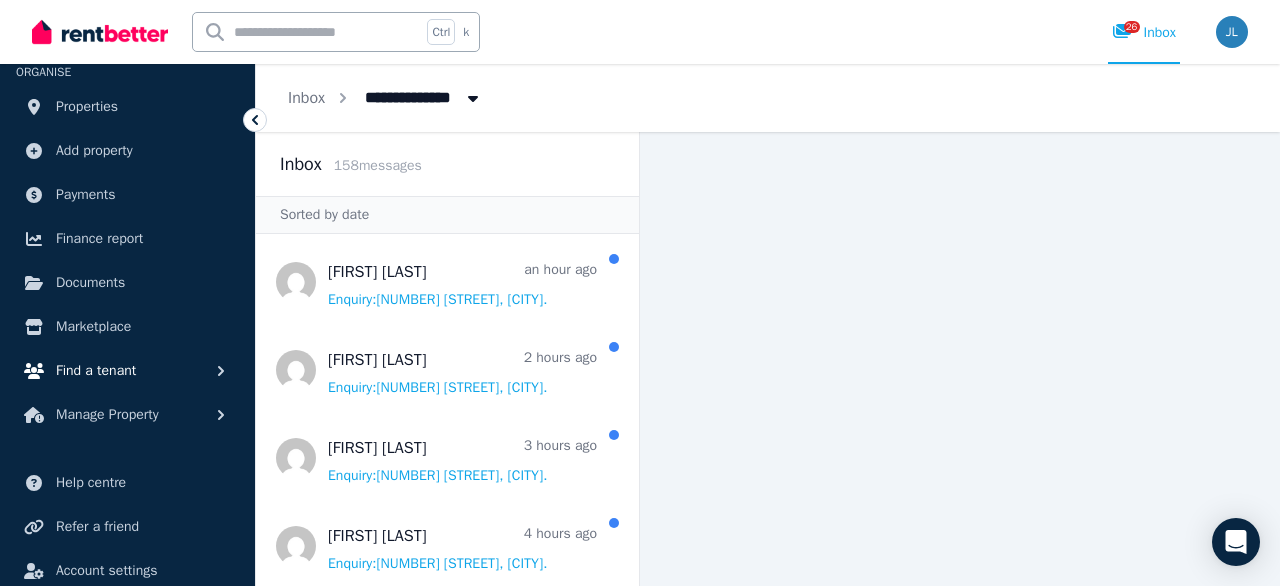scroll, scrollTop: 0, scrollLeft: 0, axis: both 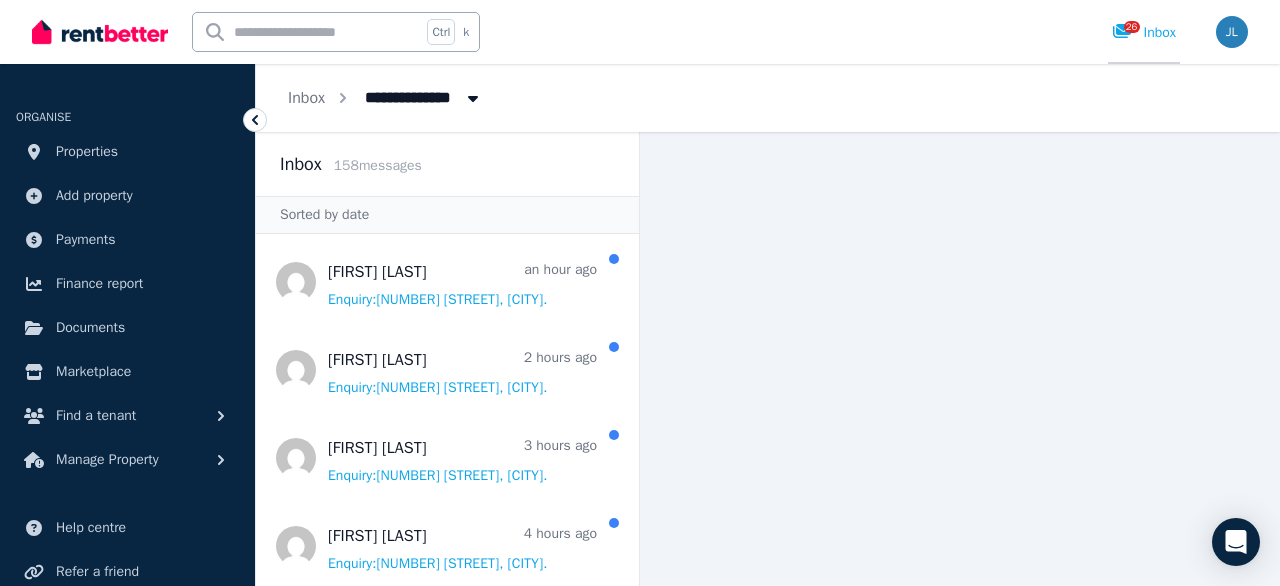 click on "26 Inbox" at bounding box center [1144, 33] 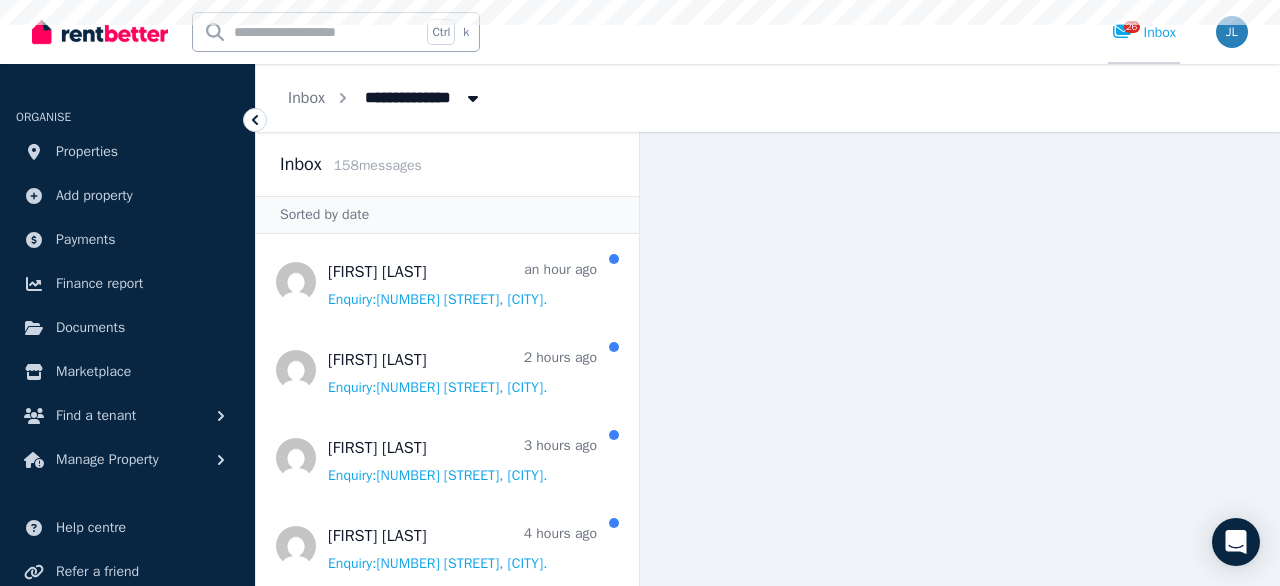 click on "26 Inbox" at bounding box center [1144, 33] 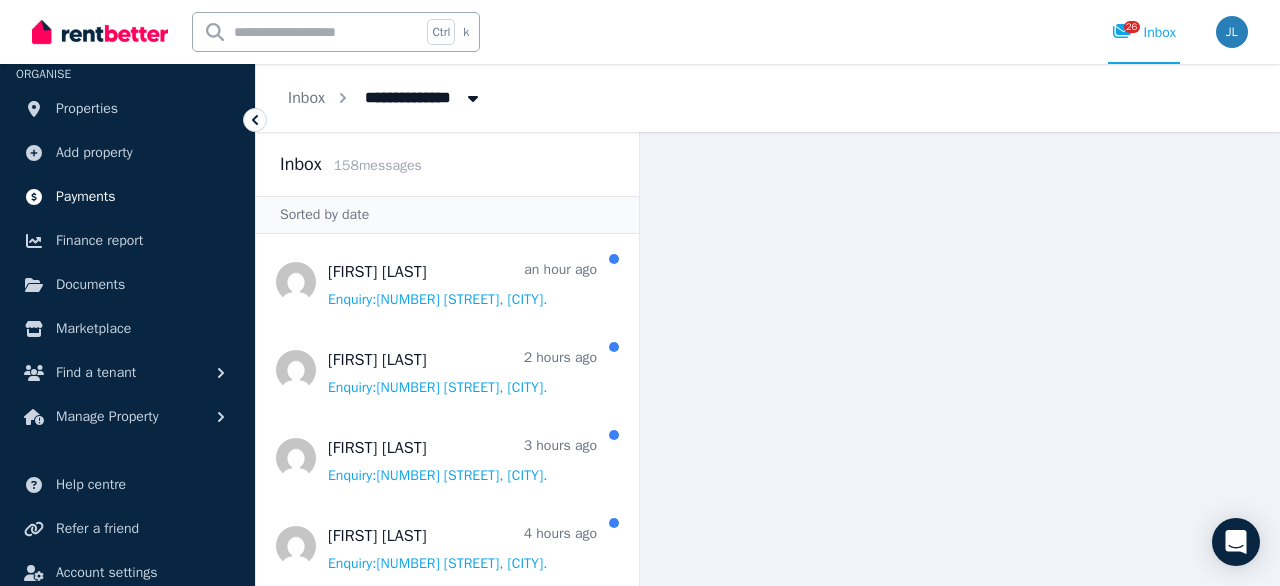 scroll, scrollTop: 0, scrollLeft: 0, axis: both 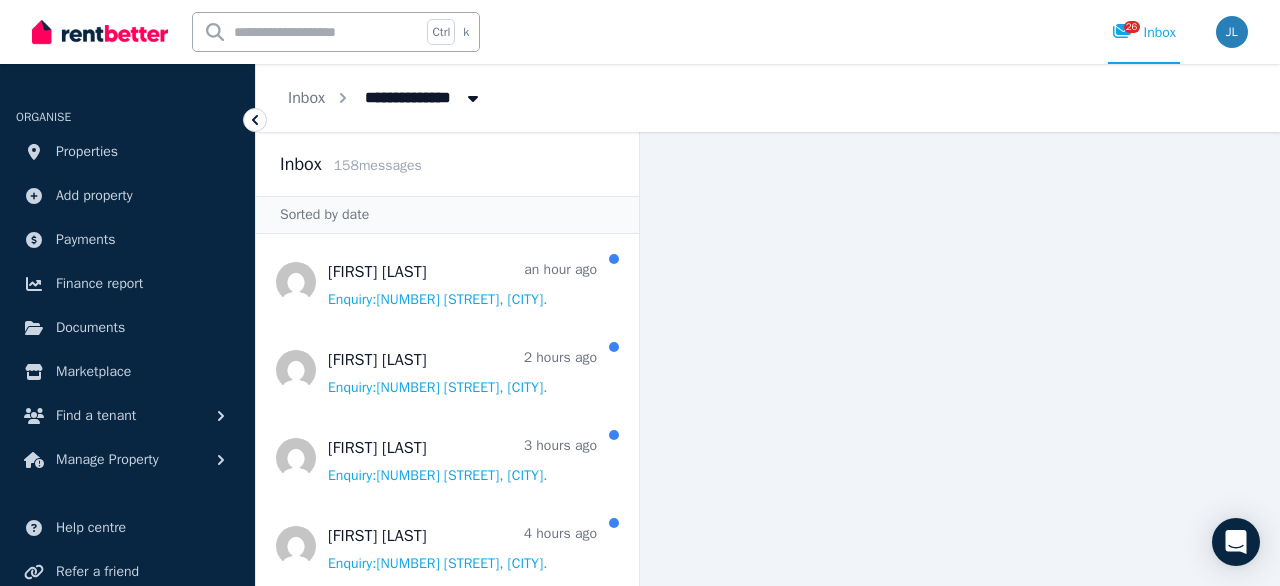 click 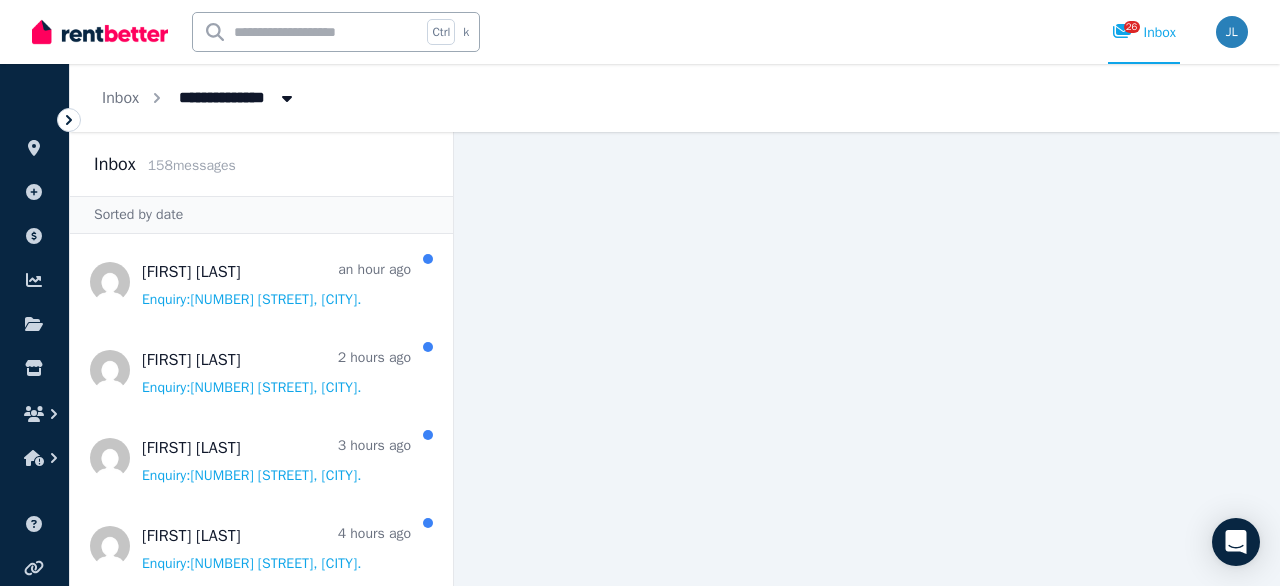 click on "All Properties" at bounding box center (231, 96) 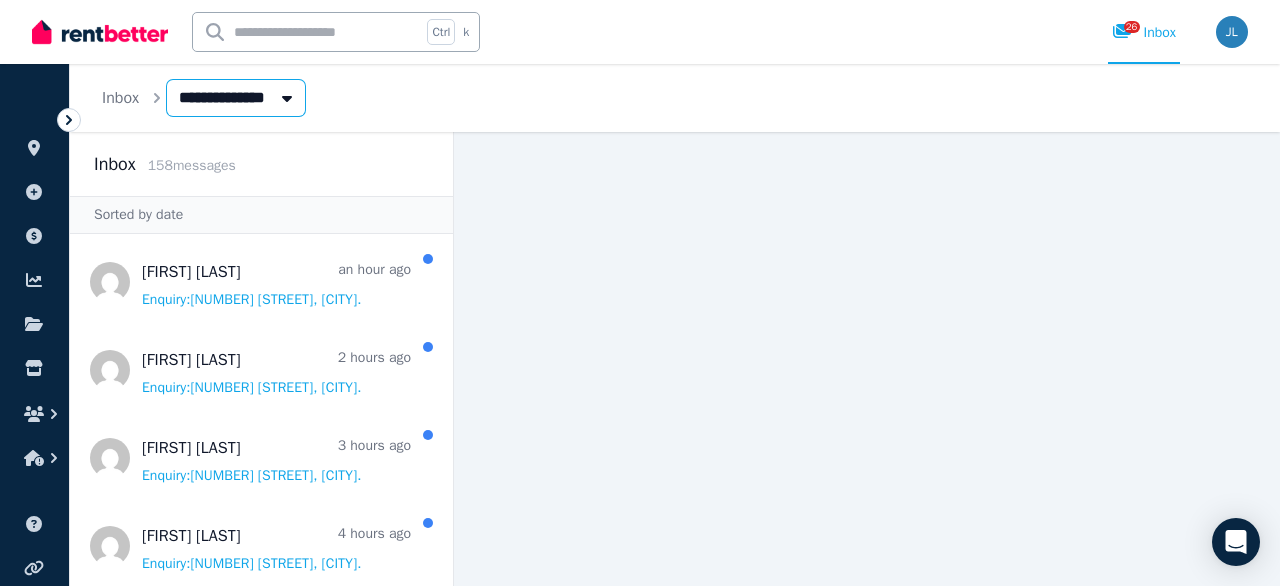 scroll, scrollTop: 0, scrollLeft: 5, axis: horizontal 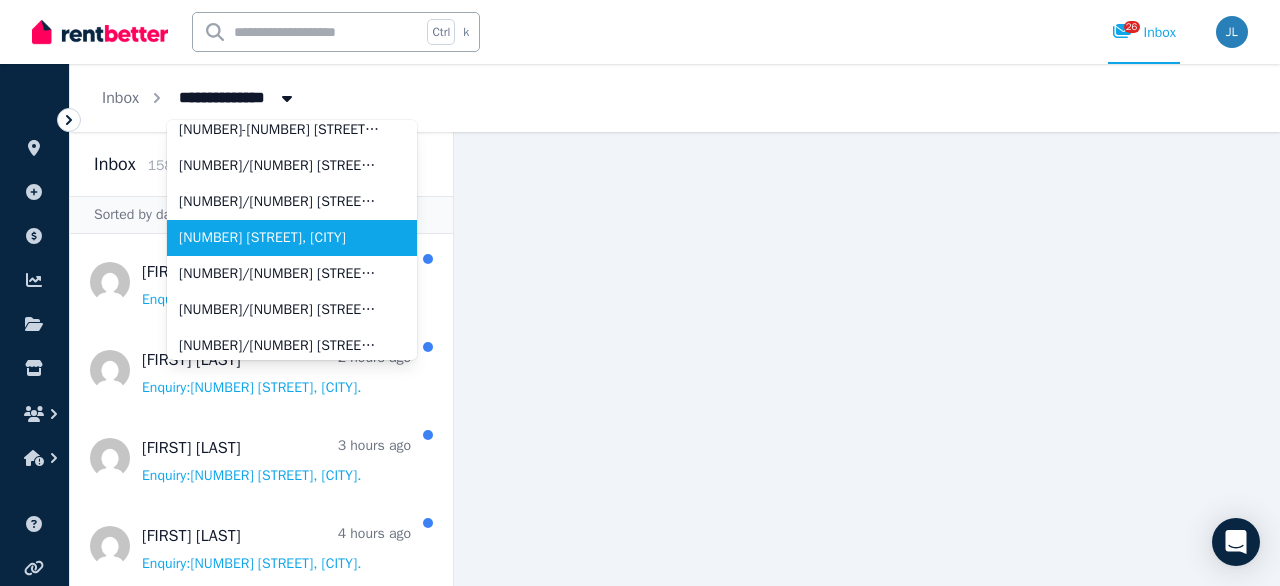 click on "[NUMBER] [STREET], [CITY]" at bounding box center [280, 238] 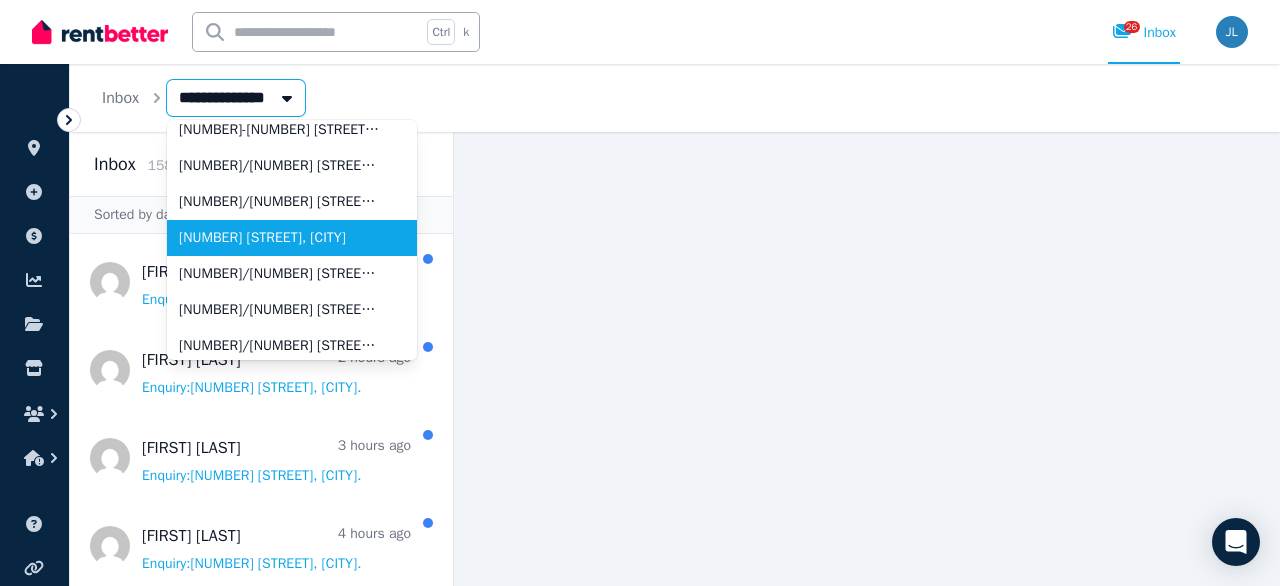type on "**********" 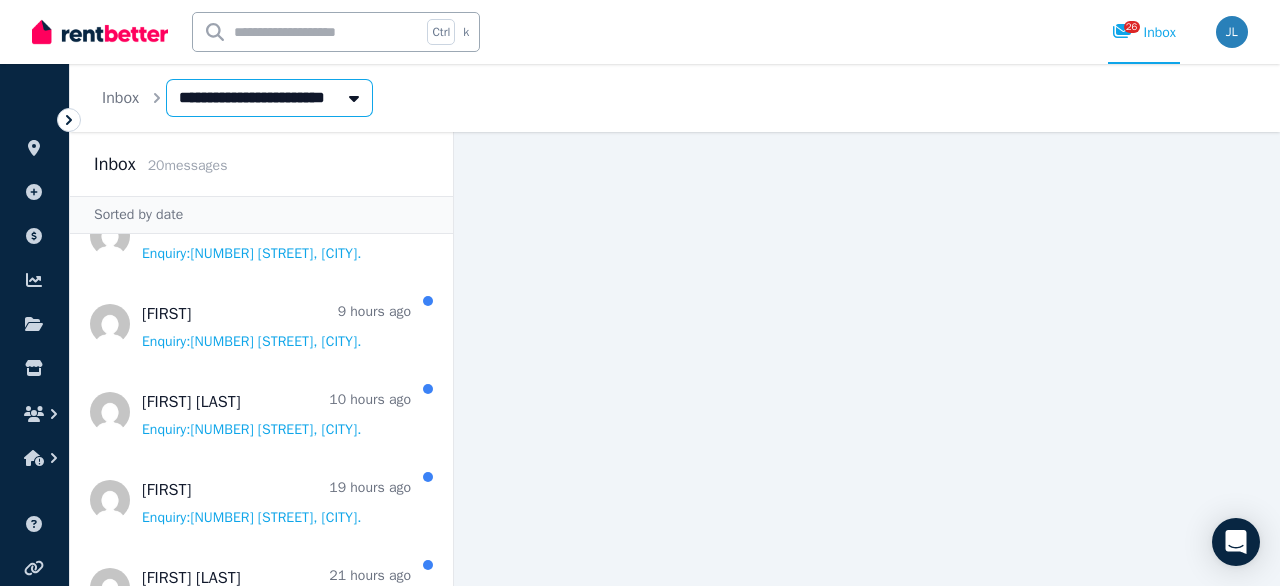 scroll, scrollTop: 384, scrollLeft: 0, axis: vertical 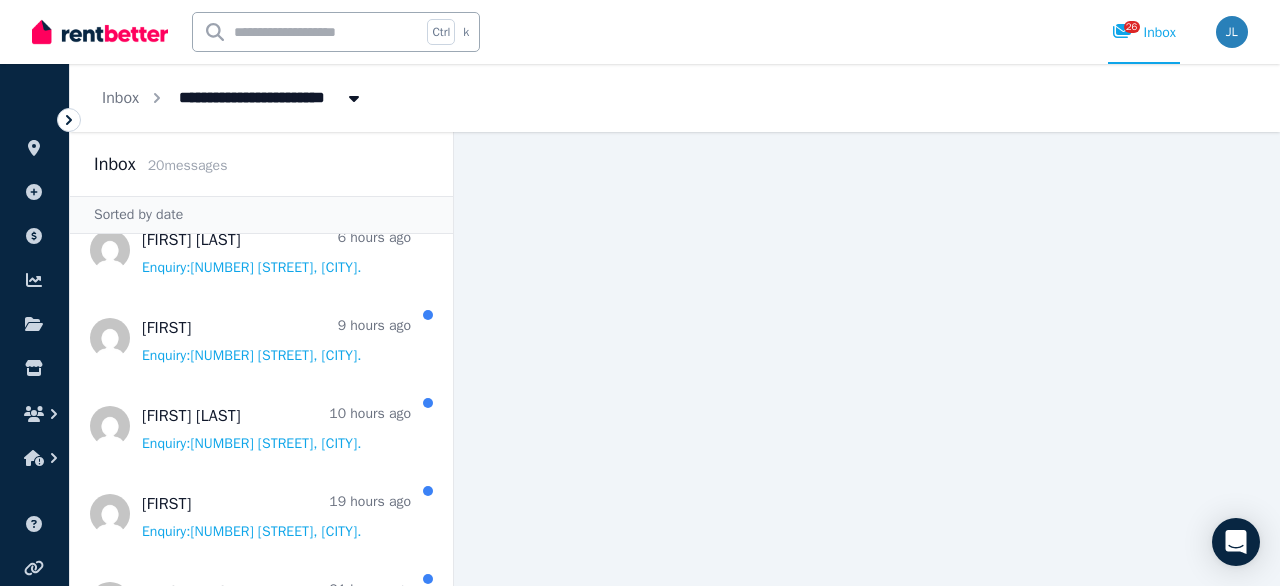 click 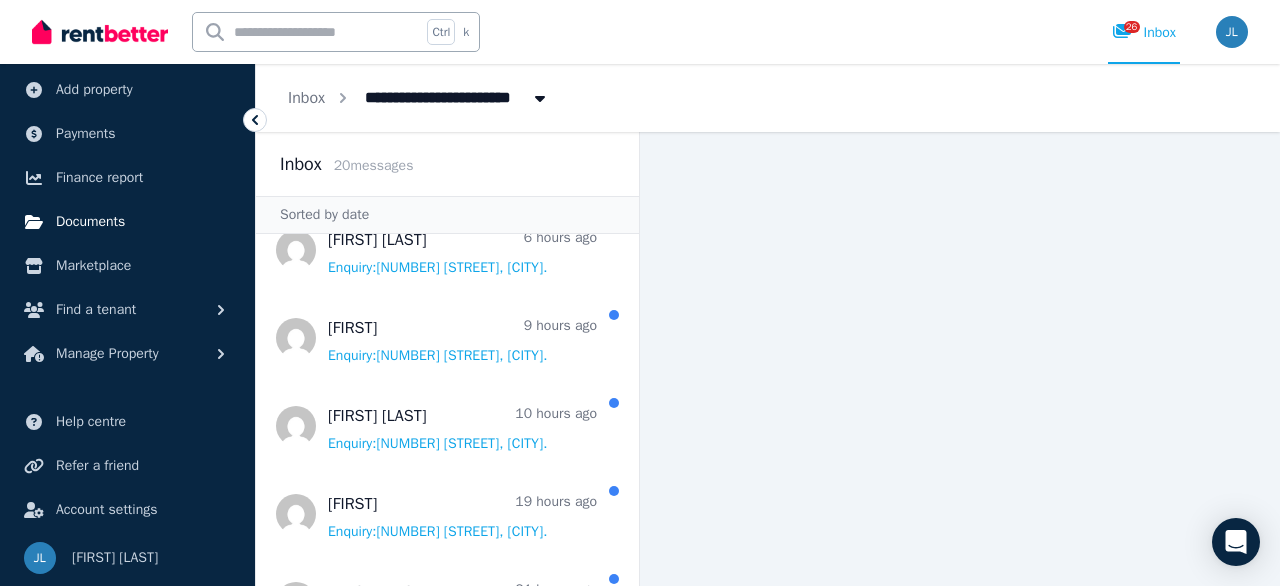 scroll, scrollTop: 0, scrollLeft: 0, axis: both 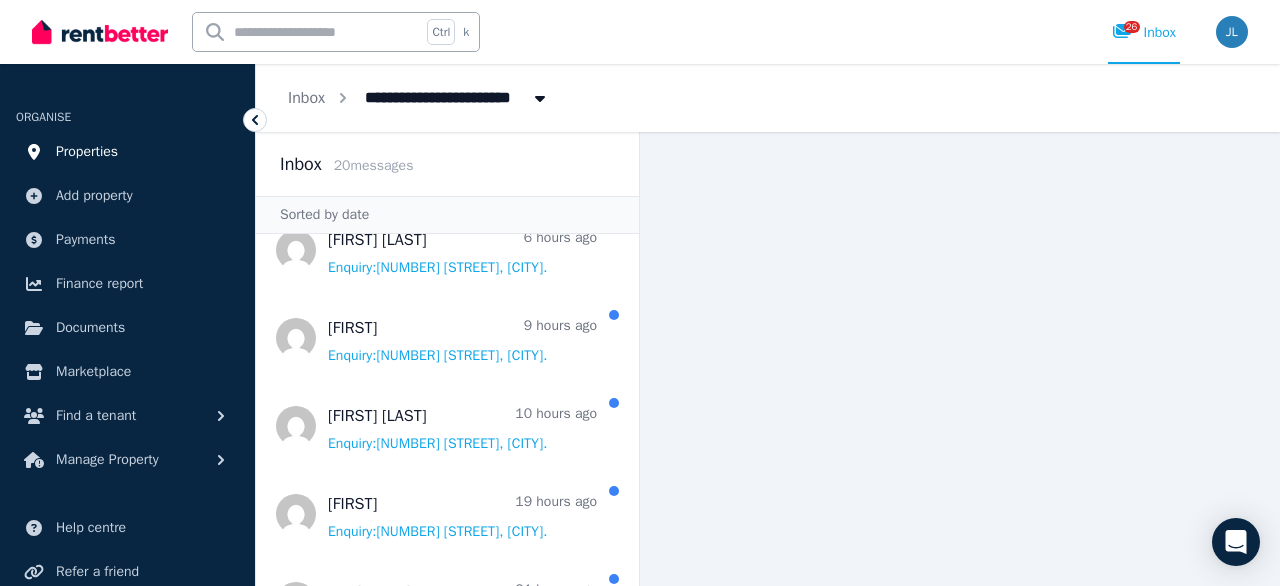 click on "Properties" at bounding box center (87, 152) 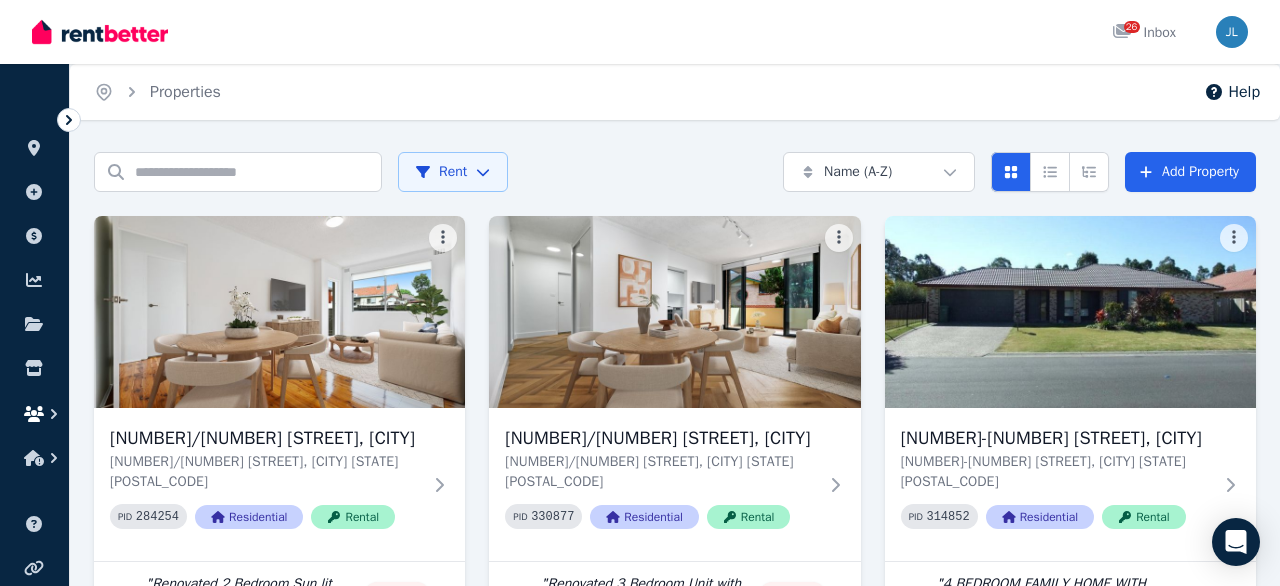 click 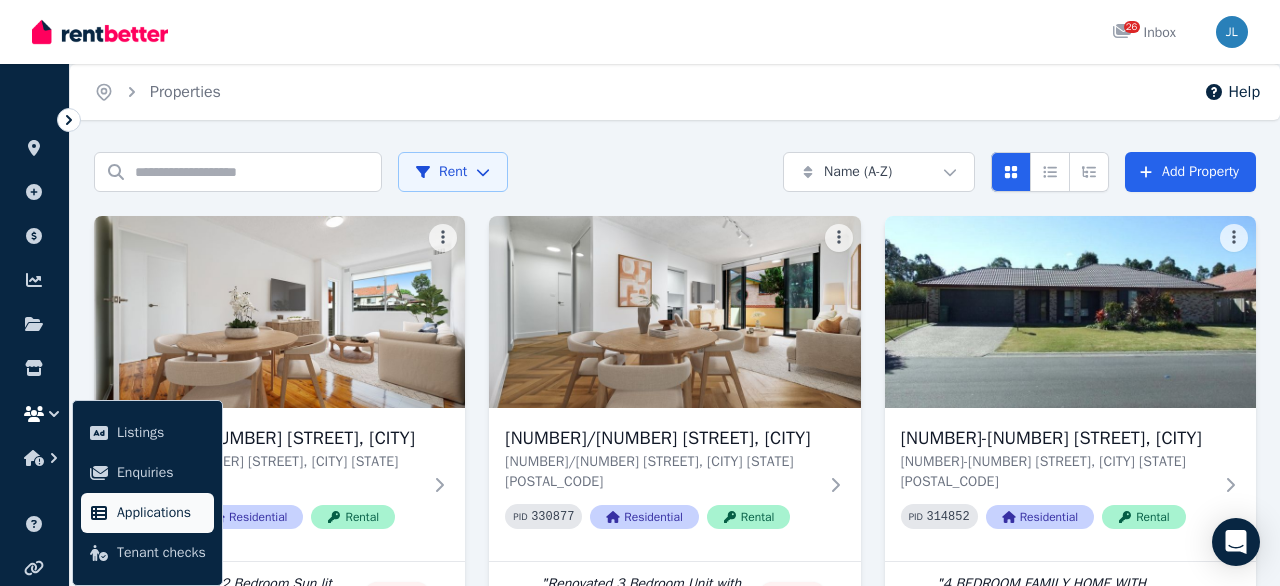 click on "Applications" at bounding box center (161, 513) 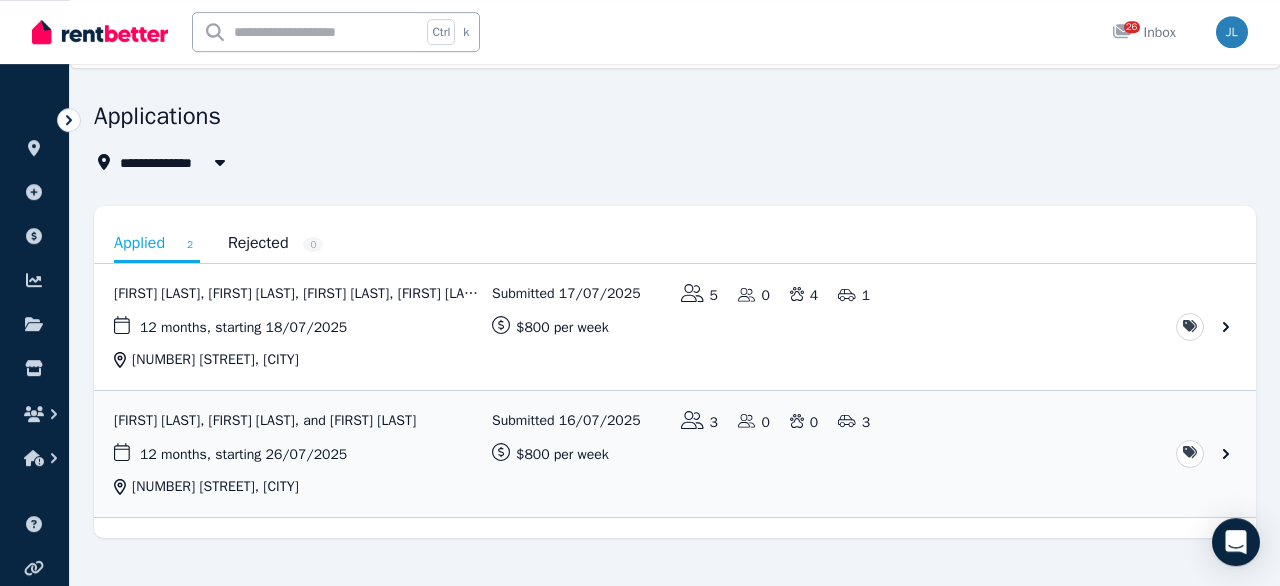 scroll, scrollTop: 82, scrollLeft: 0, axis: vertical 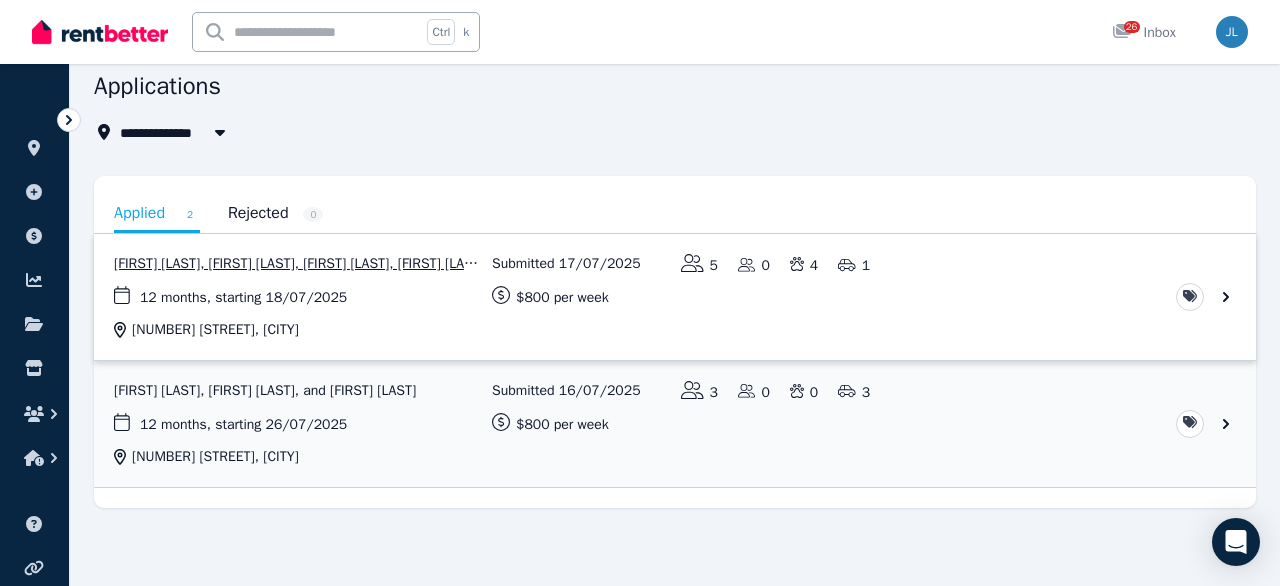 click at bounding box center (675, 297) 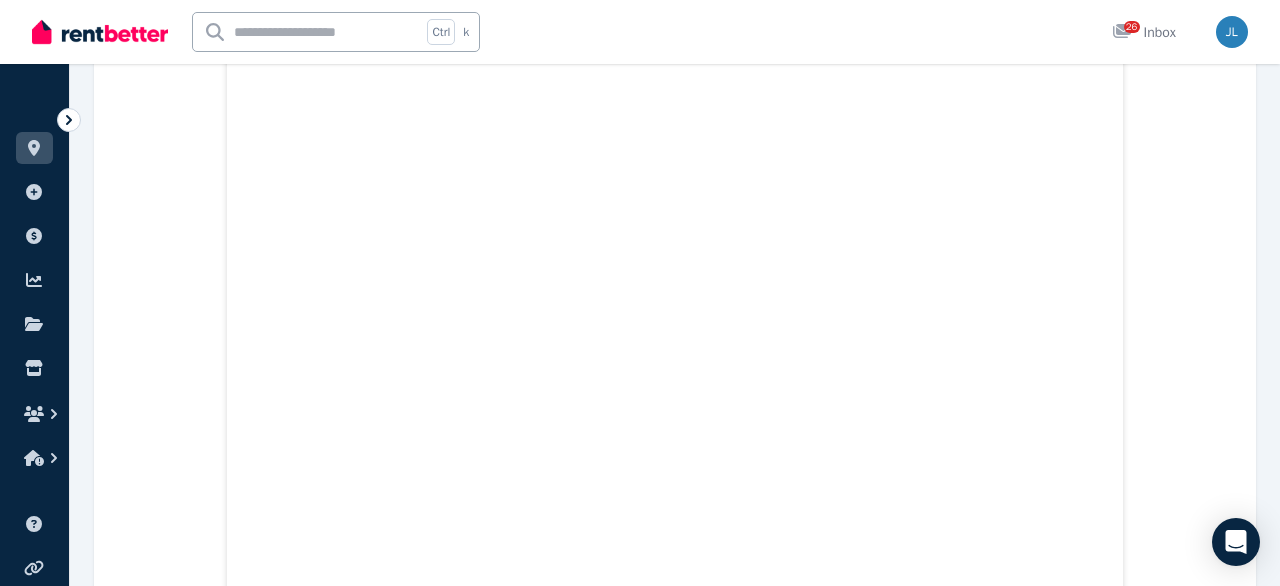 scroll, scrollTop: 3054, scrollLeft: 0, axis: vertical 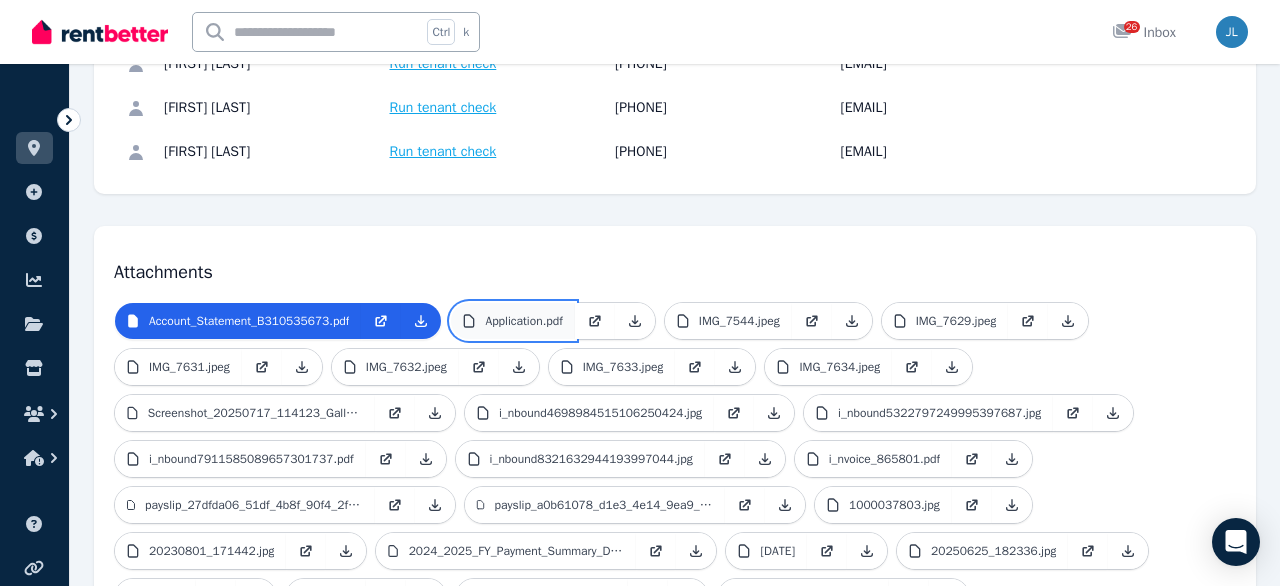 click on "Application.pdf" at bounding box center (512, 321) 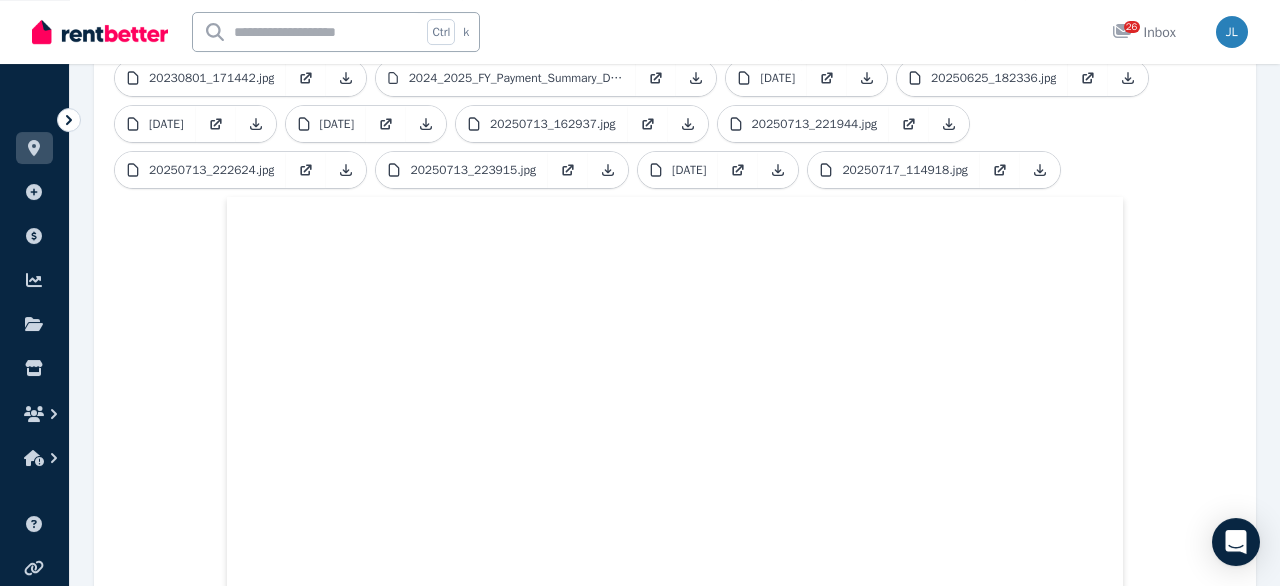 scroll, scrollTop: 936, scrollLeft: 0, axis: vertical 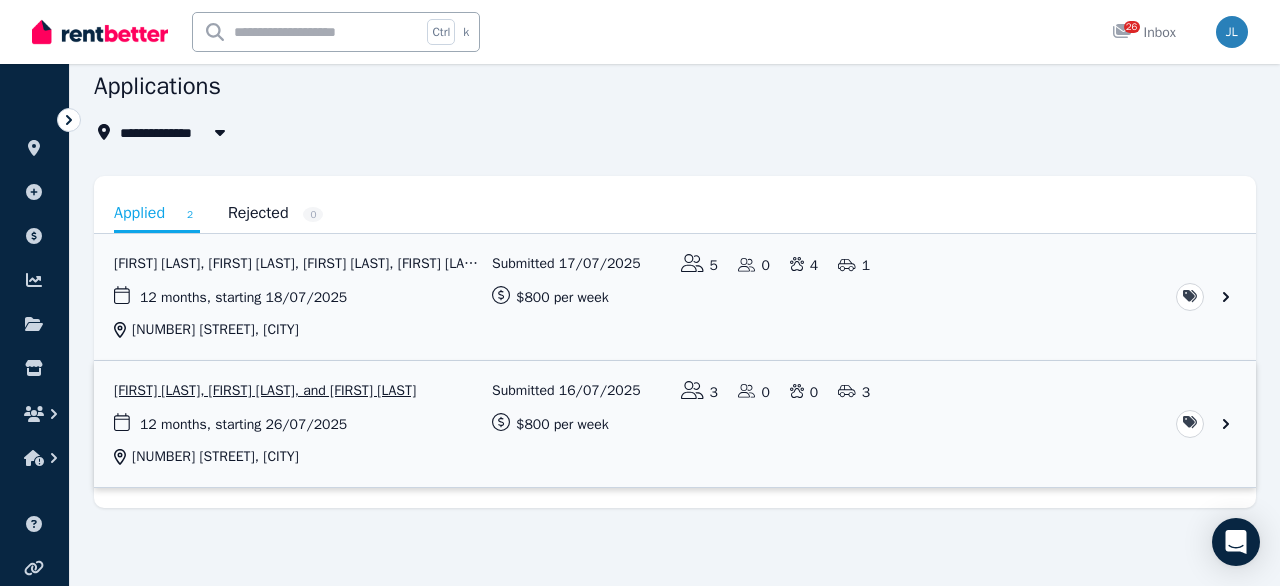 click at bounding box center [675, 424] 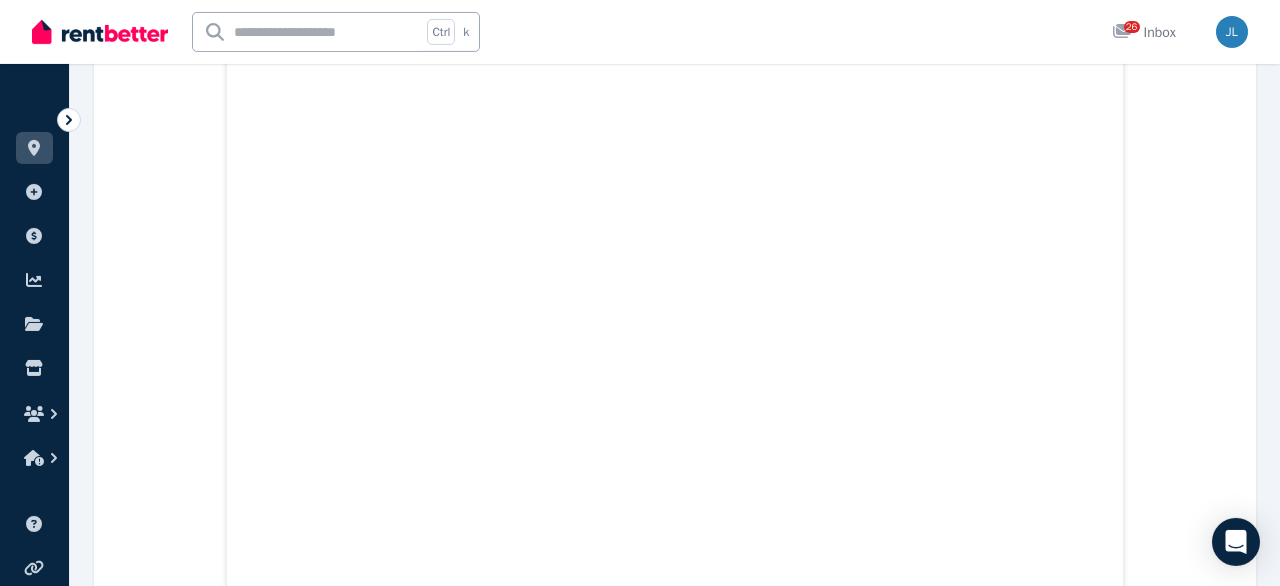scroll, scrollTop: 728, scrollLeft: 0, axis: vertical 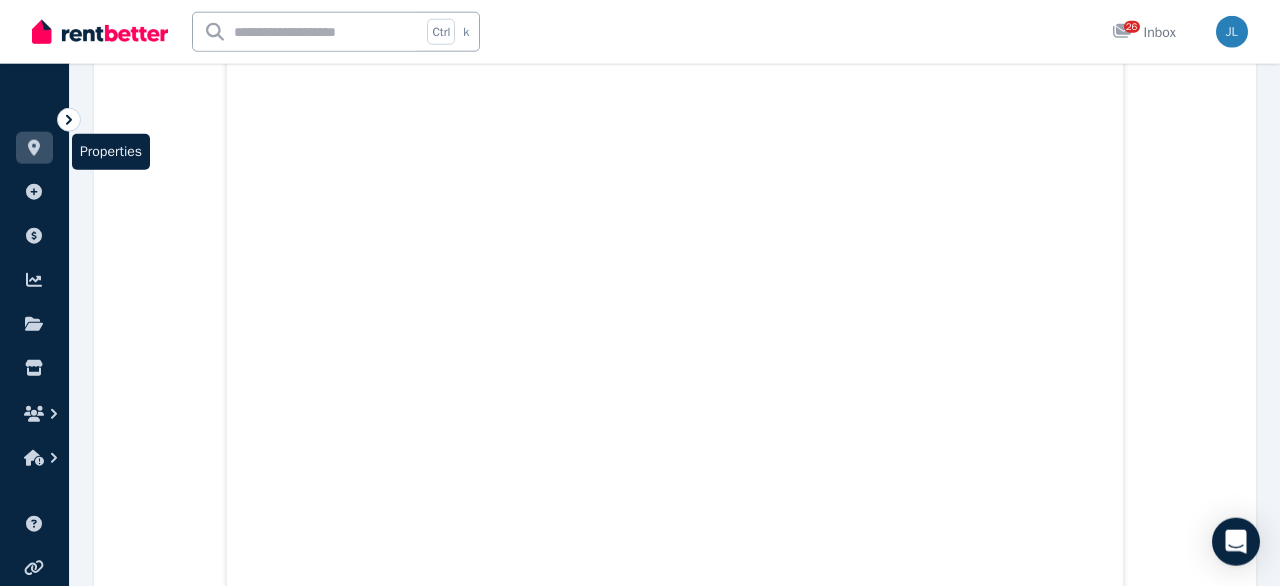 click 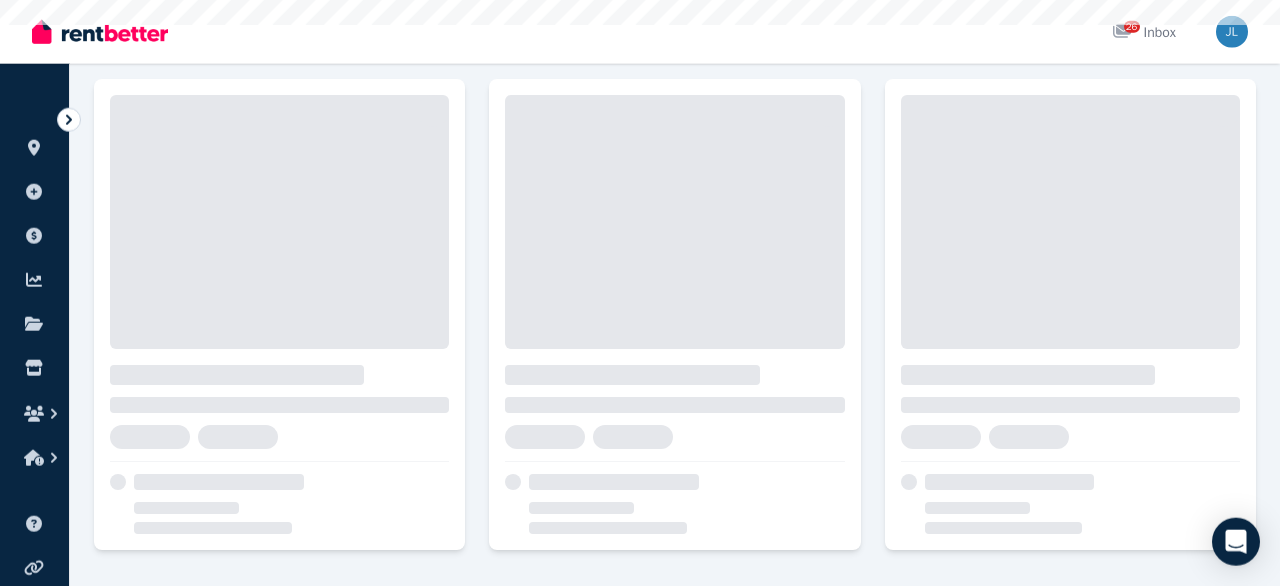 scroll, scrollTop: 0, scrollLeft: 0, axis: both 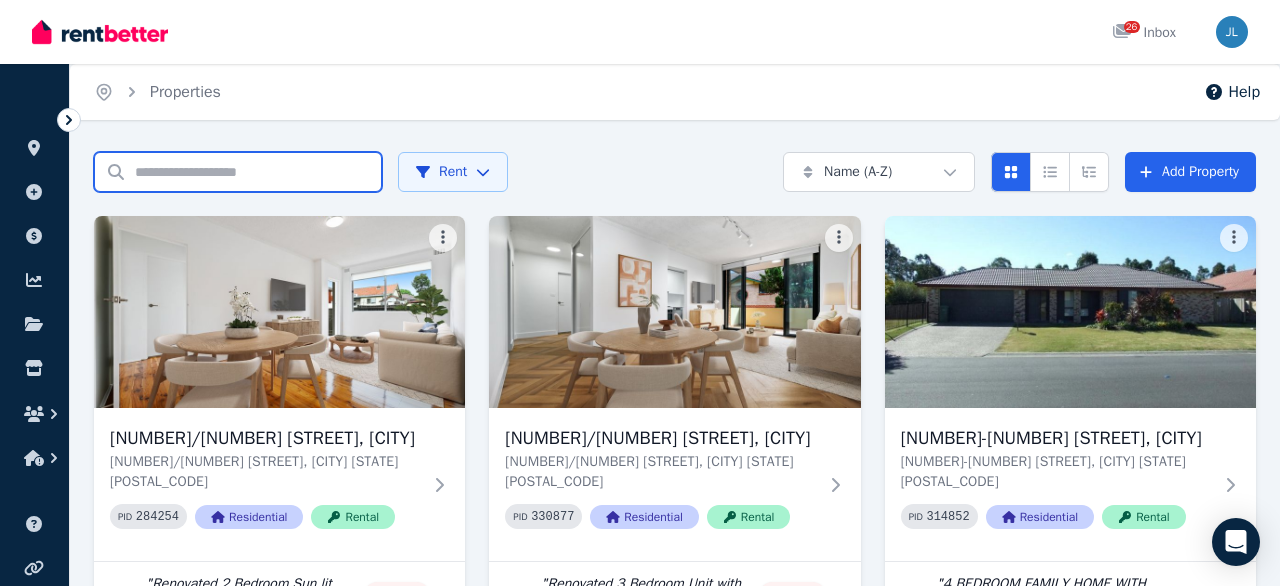 click on "Search properties" at bounding box center [238, 172] 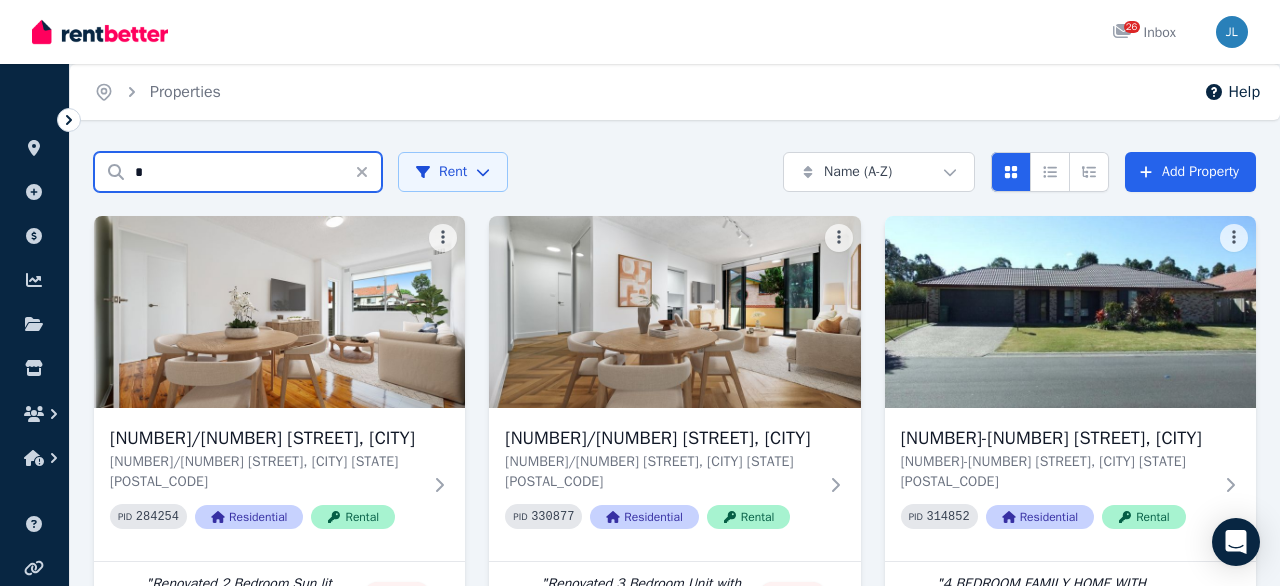 type on "*" 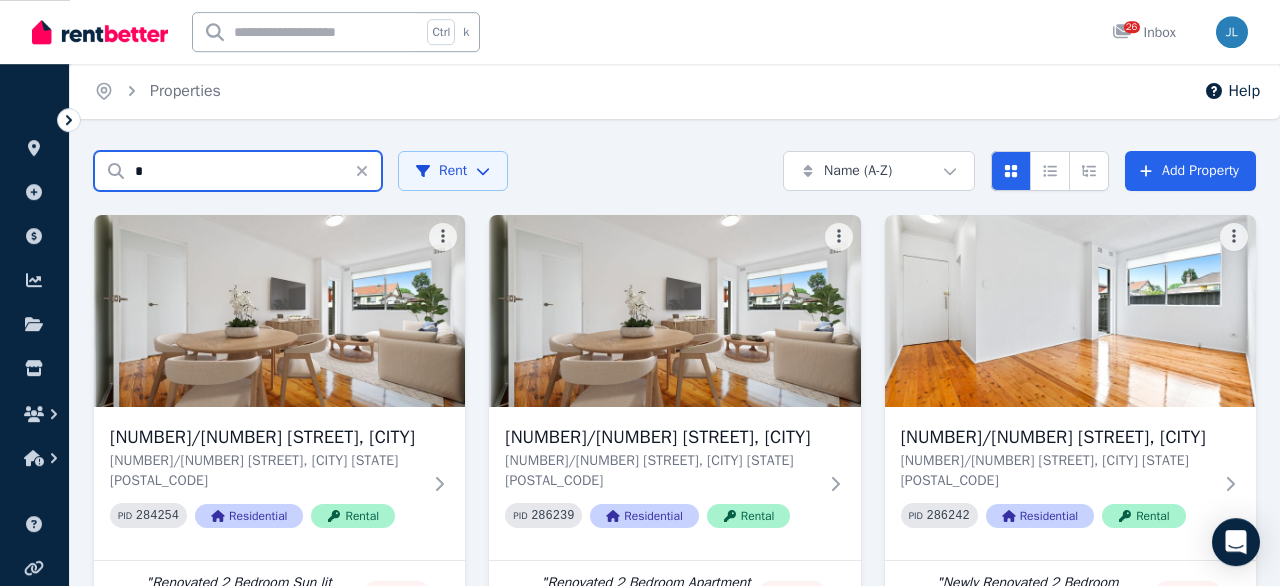scroll, scrollTop: 624, scrollLeft: 0, axis: vertical 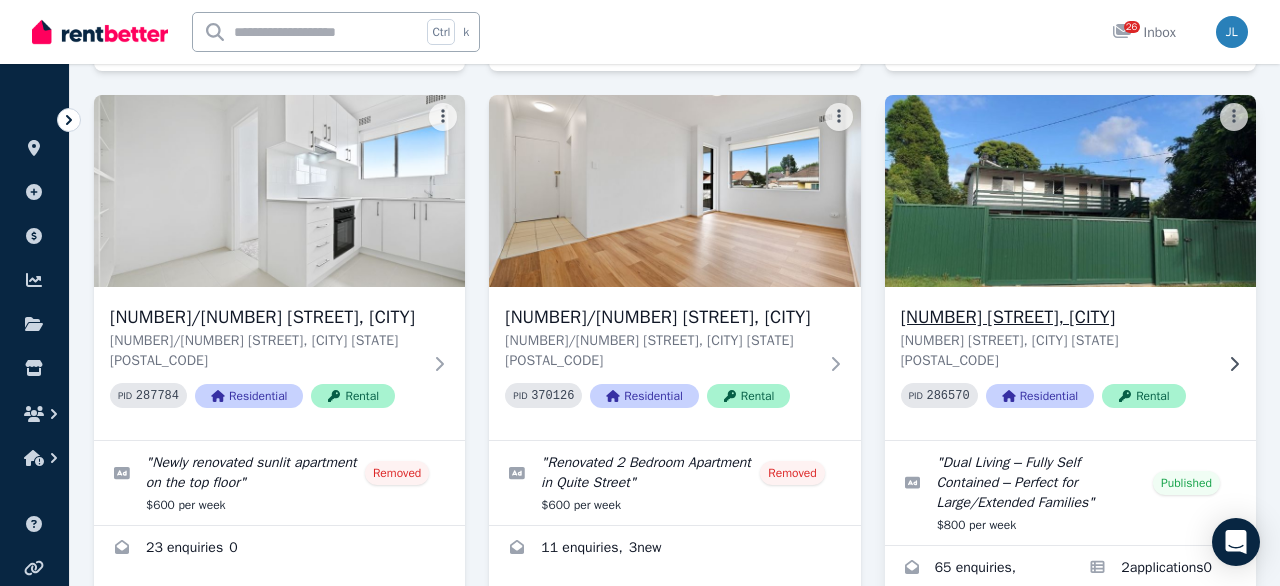 click at bounding box center (1070, 191) 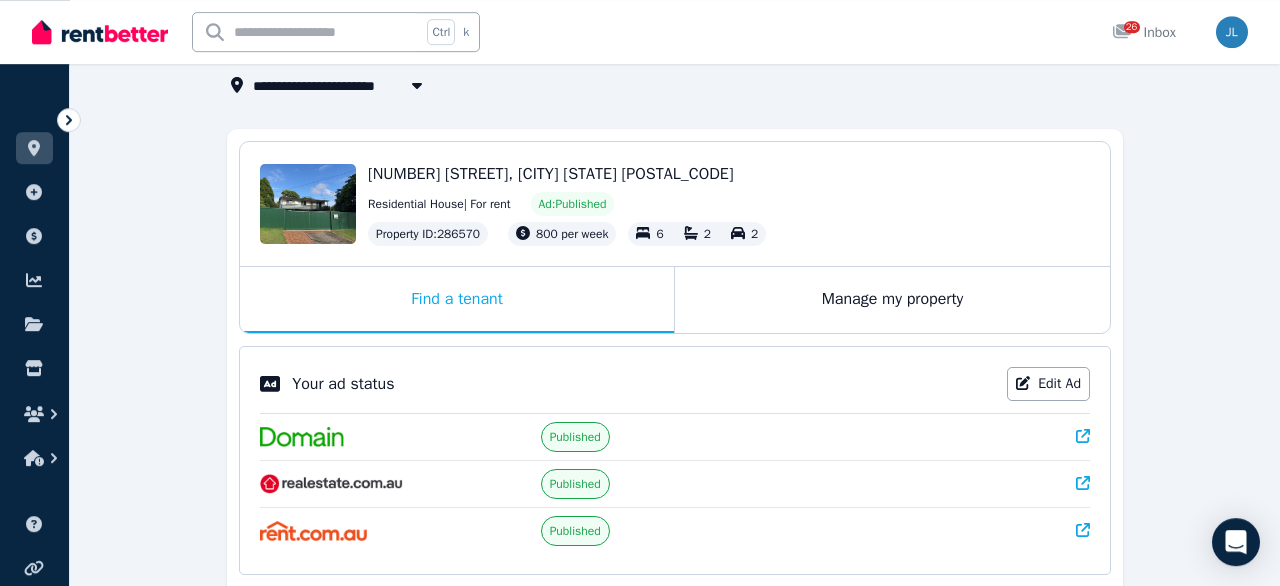 scroll, scrollTop: 125, scrollLeft: 0, axis: vertical 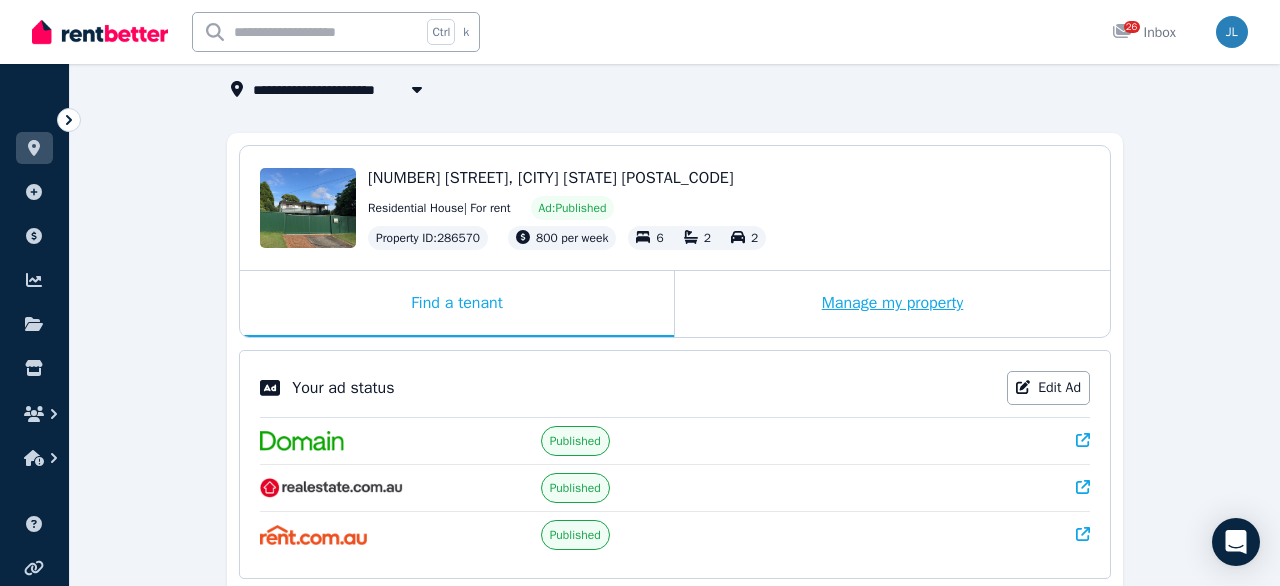 click on "Manage my property" at bounding box center [892, 304] 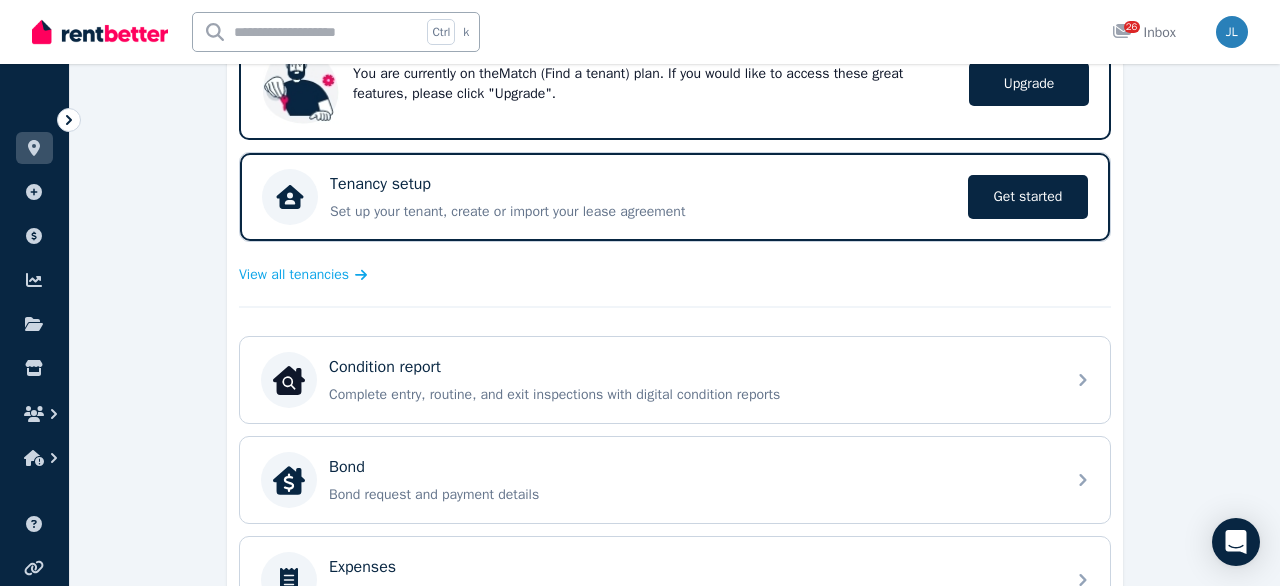 scroll, scrollTop: 135, scrollLeft: 0, axis: vertical 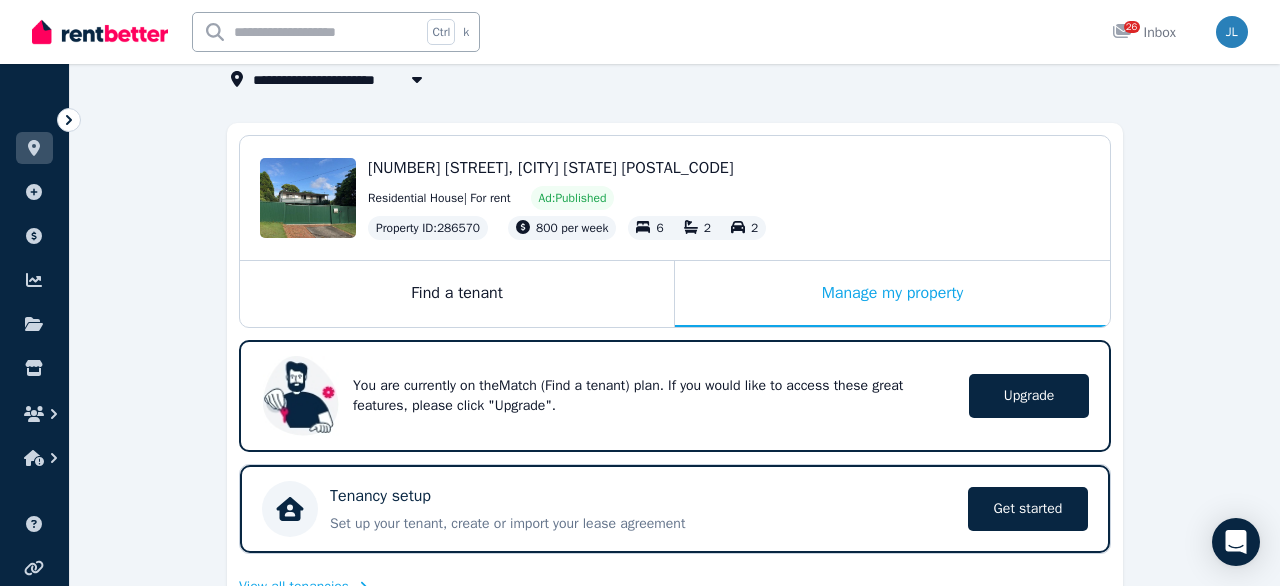 click on "[NUMBER] [STREET], [CITY] [STATE] [POSTAL_CODE]" at bounding box center (729, 168) 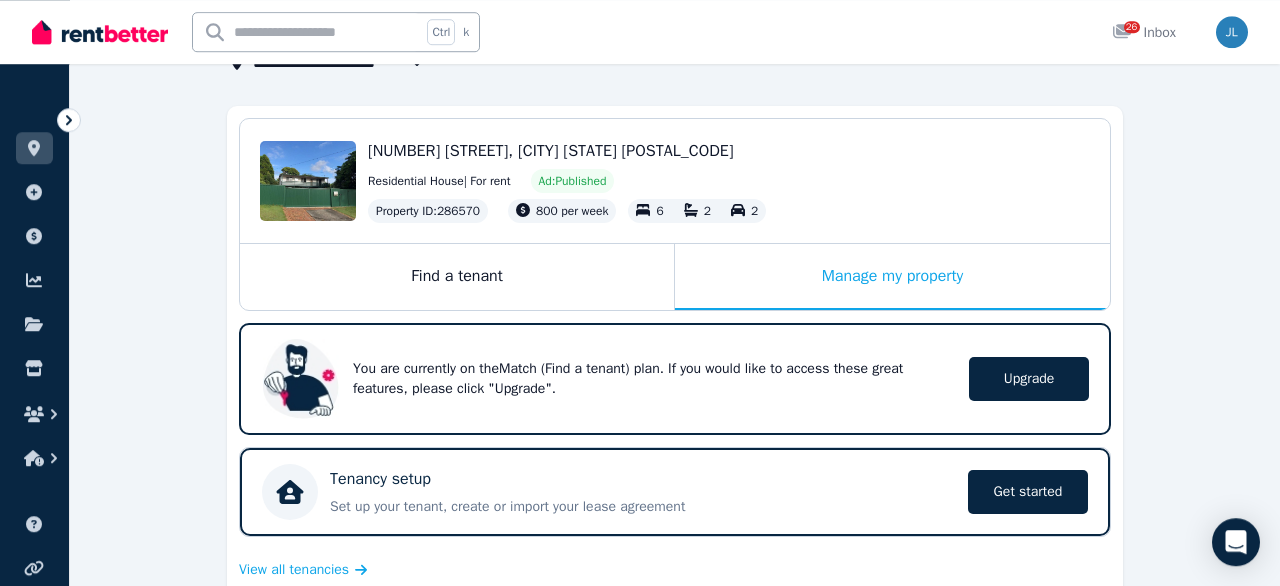 scroll, scrollTop: 135, scrollLeft: 0, axis: vertical 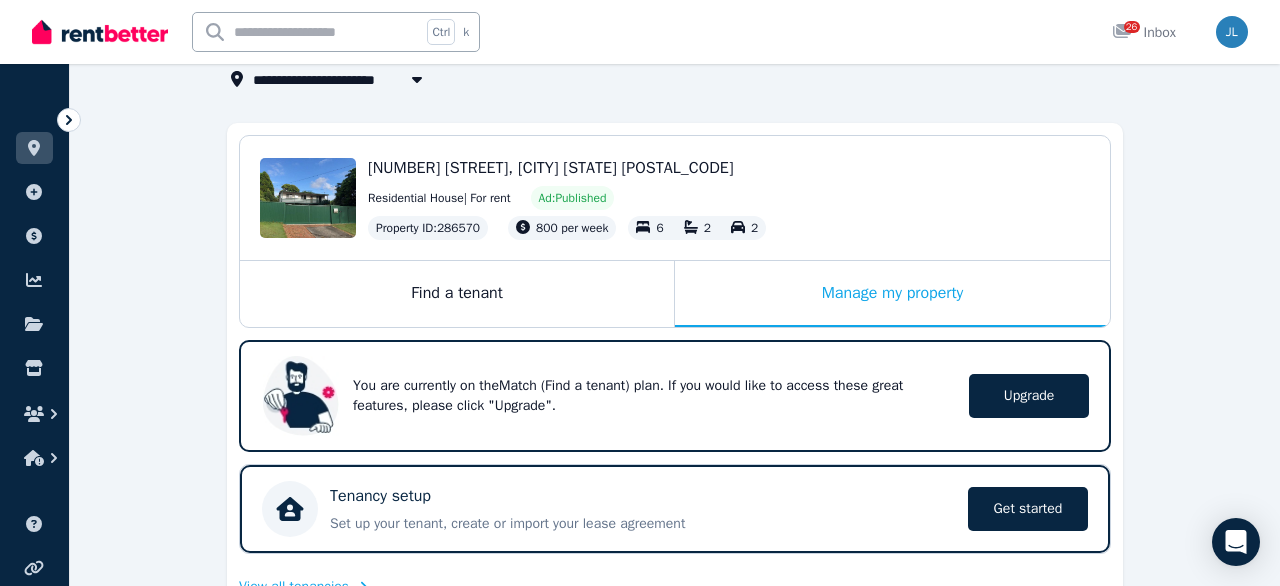 click on "[NUMBER] [STREET], [CITY] [STATE] [POSTAL_CODE]" at bounding box center (550, 168) 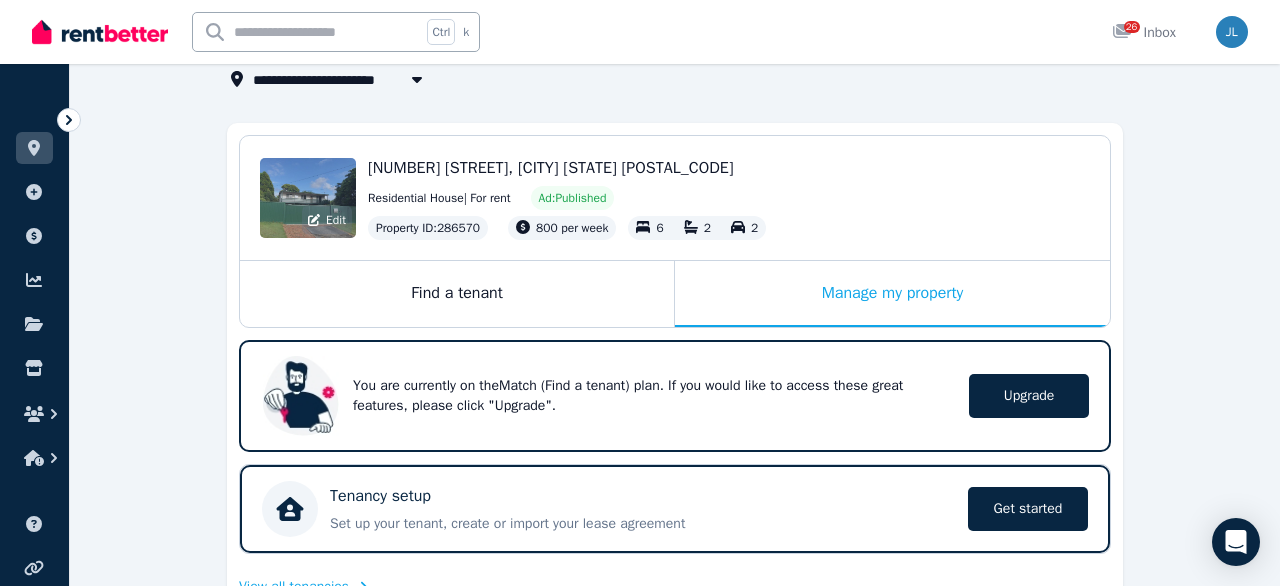 click on "Edit" at bounding box center [308, 198] 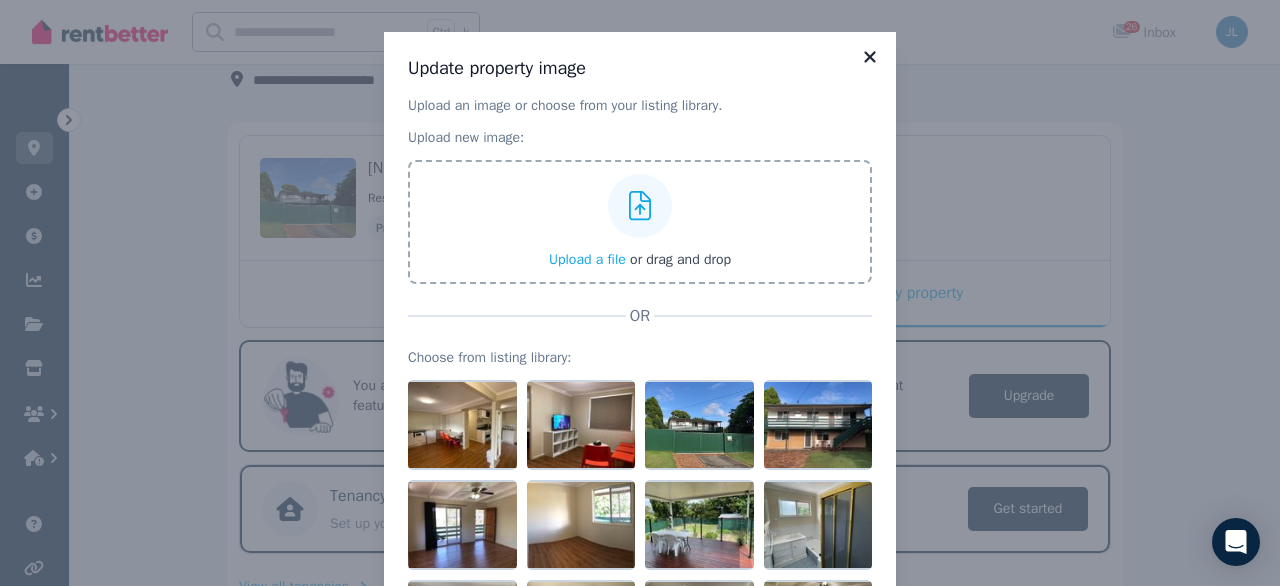 click 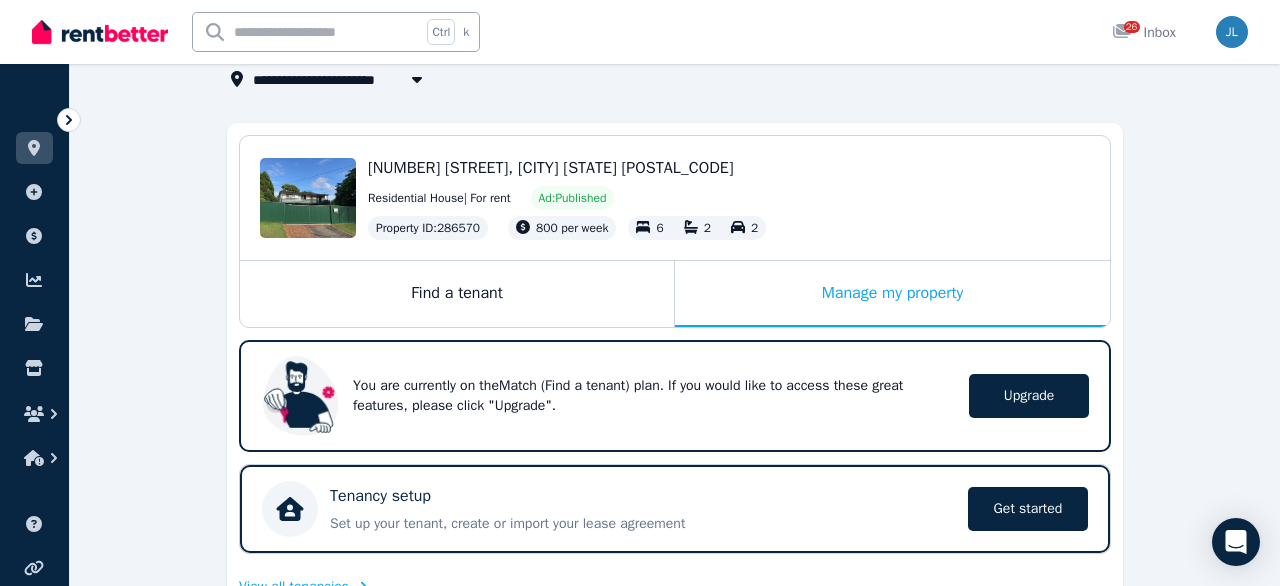 click on "[NUMBER] [STREET], [CITY] [STATE] [POSTAL_CODE]" at bounding box center [550, 168] 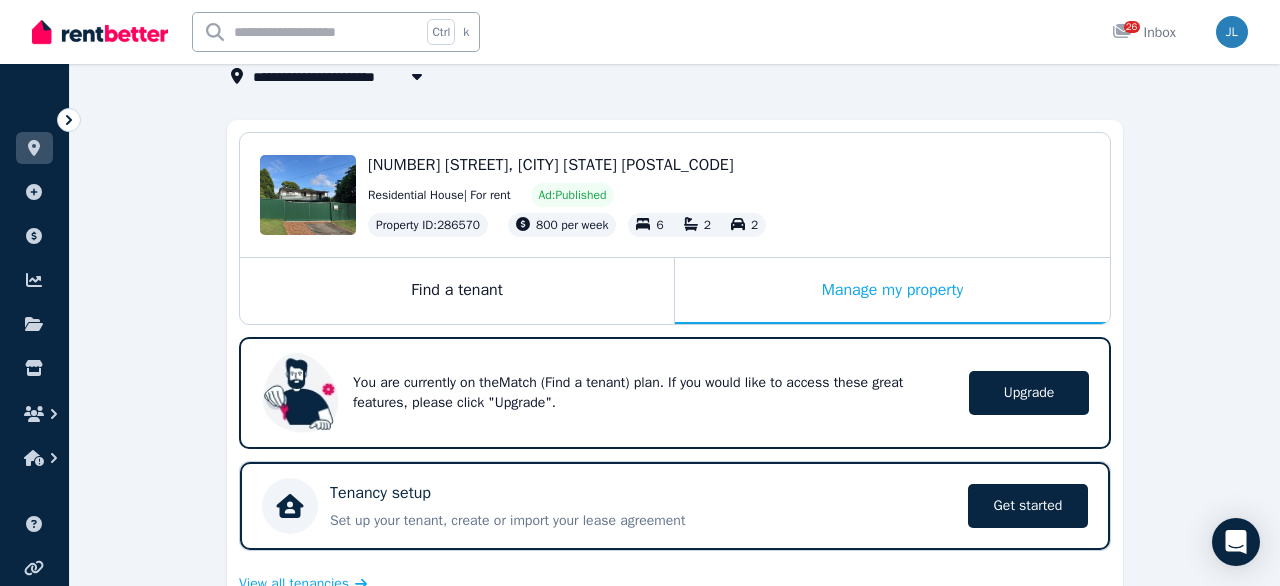 scroll, scrollTop: 135, scrollLeft: 0, axis: vertical 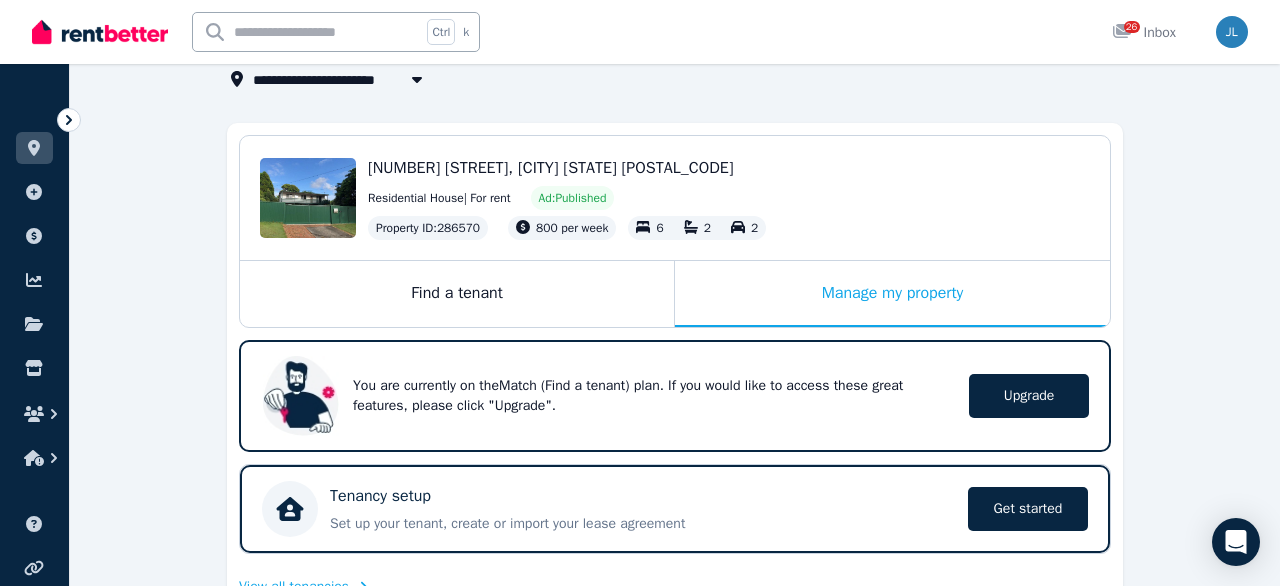click on "[NUMBER] [STREET], [CITY] [STATE] [POSTAL_CODE]" at bounding box center (729, 168) 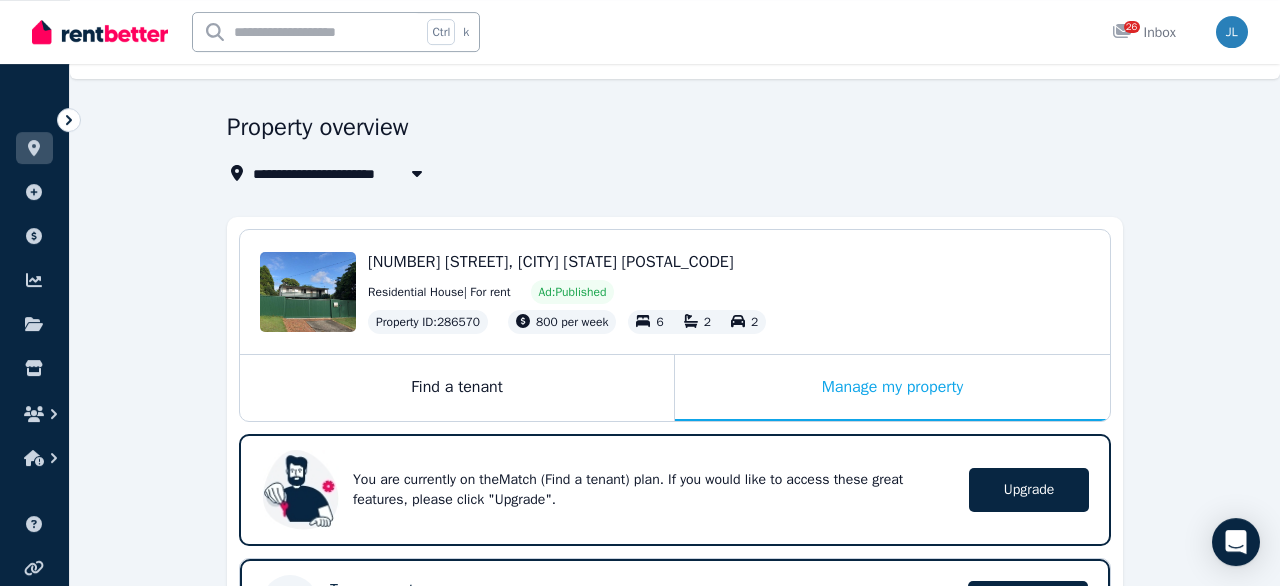 scroll, scrollTop: 0, scrollLeft: 0, axis: both 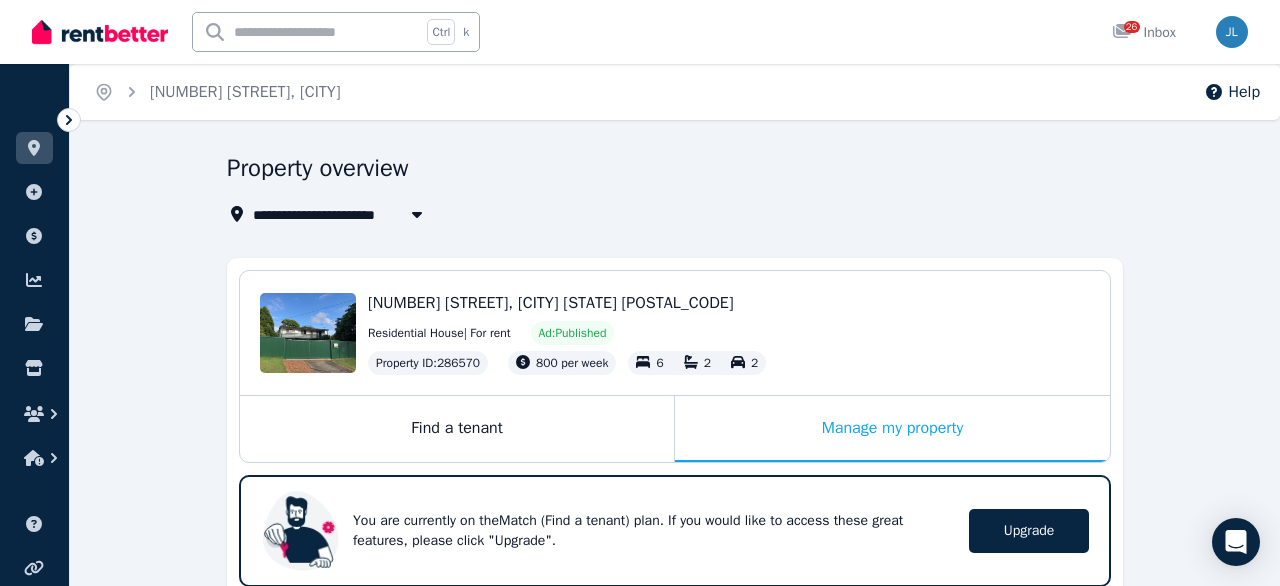 click on "[NUMBER] [STREET], [CITY] [STATE] [POSTAL_CODE]" at bounding box center (550, 303) 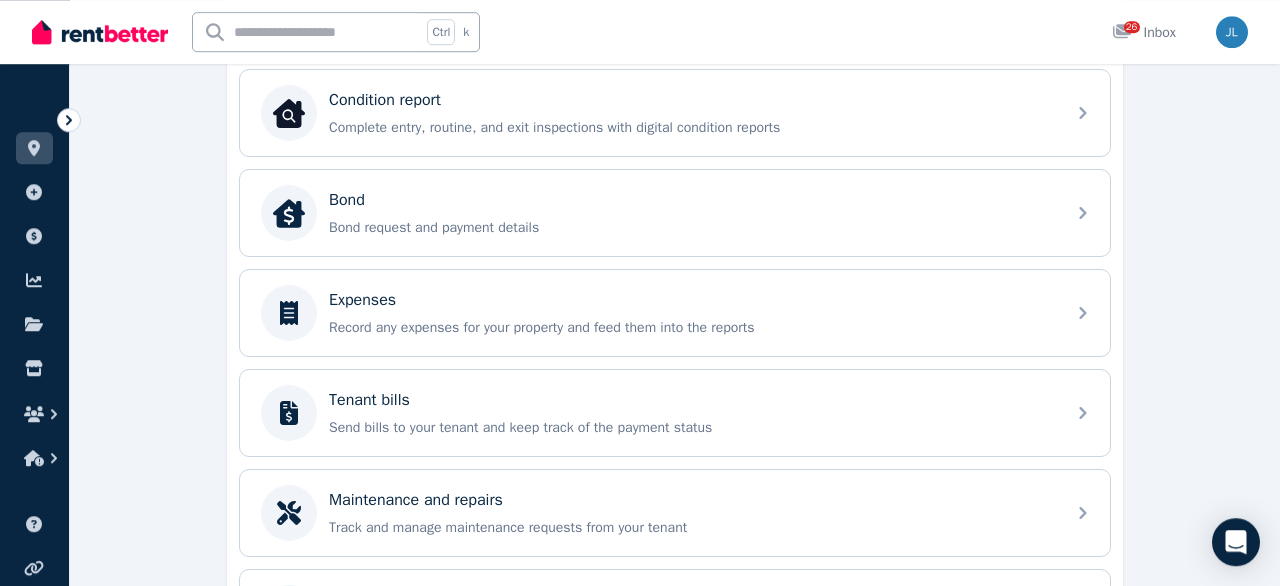 scroll, scrollTop: 551, scrollLeft: 0, axis: vertical 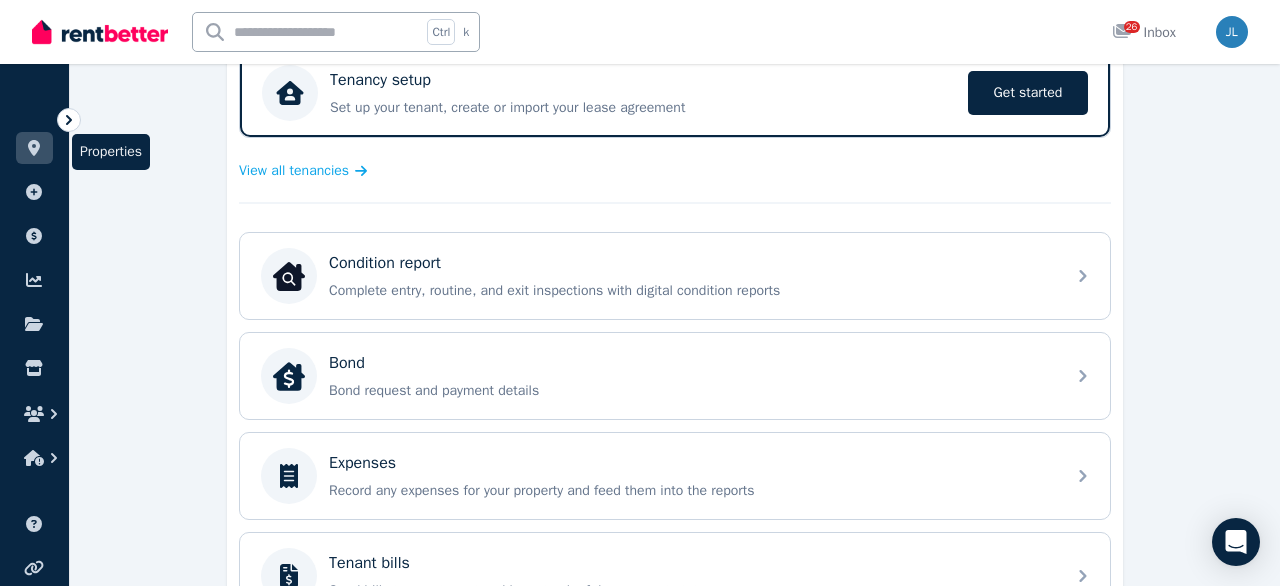 click 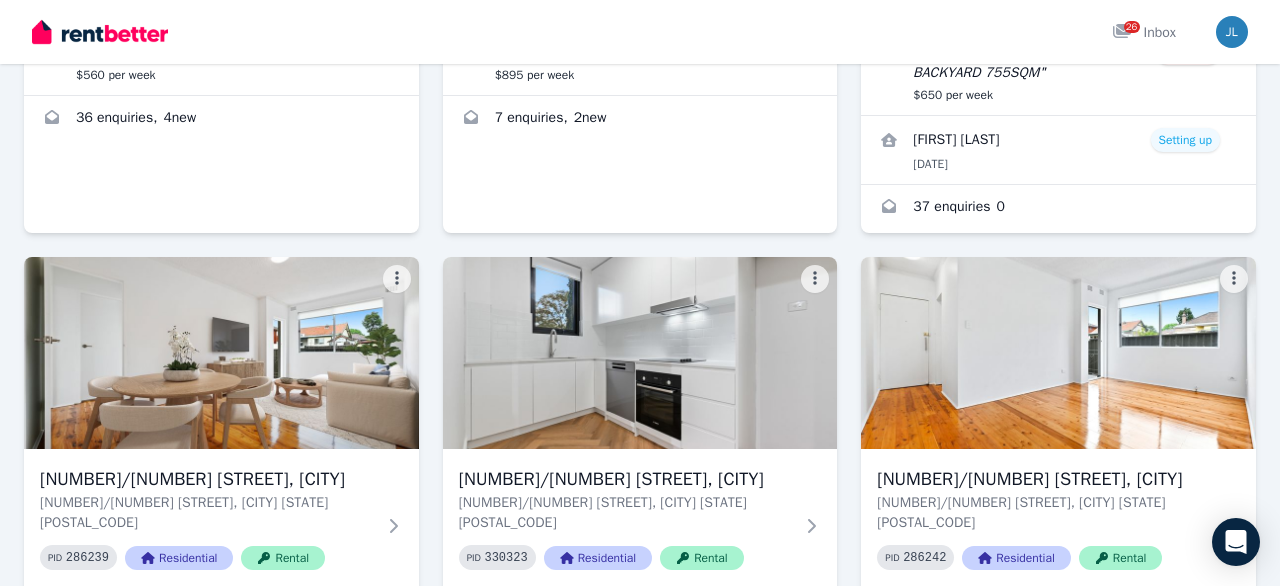 scroll, scrollTop: 0, scrollLeft: 0, axis: both 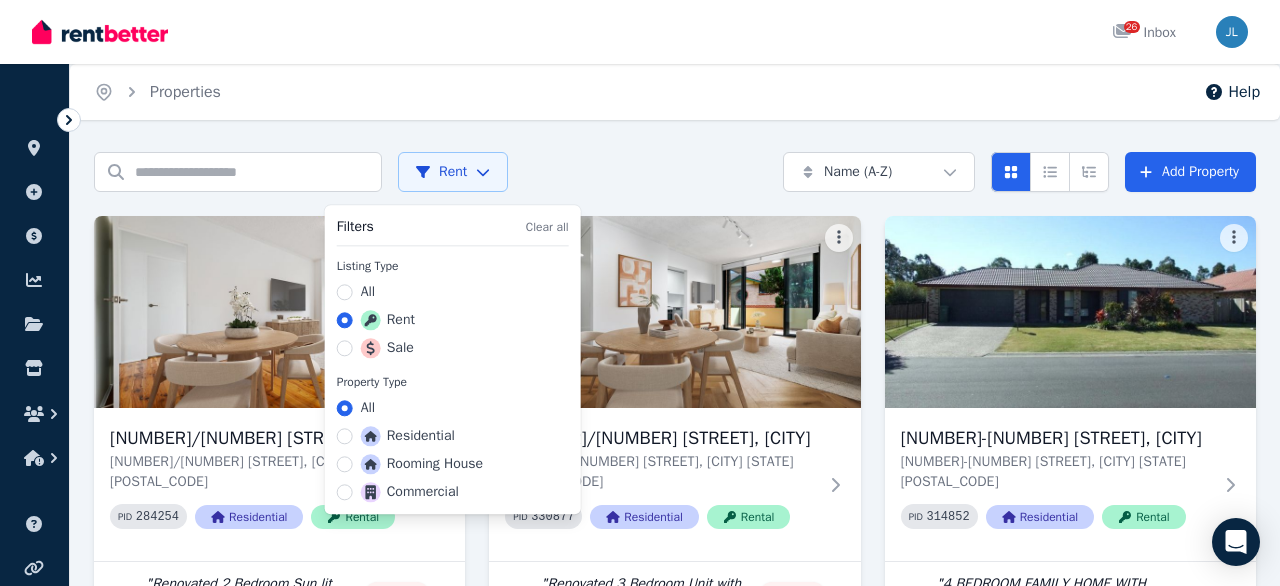 click on "Open main menu 26 Inbox Open user menu ORGANISE Properties Add property Payments Finance report Documents Marketplace Help centre Refer a friend Account settings Your profile [FIRST] [LAST] Home Properties Help Search properties Rent Name (A-Z) Add Property [NUMBER]/[NUMBER] [STREET], [CITY] [STATE] [POSTAL_CODE] PID 284254 Residential Rental " Renovated 2 Bedroom Sun lit Apartment on Quite Street " Removed $560 per week 36 enquiries , 4 new [NUMBER]/[NUMBER] [STREET], [CITY] [STATE] [POSTAL_CODE] PID 330877 Residential Rental " Renovated 3 Bedroom Unit with Enclosed Parking " Removed $895 per week 7 enquiries , 2 new [NUMBER]-[NUMBER] [STREET], [CITY] [STATE] [POSTAL_CODE] PID 314852 Residential Rental " 4 BEDROOM FAMILY HOME WITH AIRCONDITIONING & LARGE BACKYARD 755SQM " Removed $650 per week [FIRST] [LAST] Setting up 4 Mar 2024 37 enquiries 0 [NUMBER]/[NUMBER] [STREET], [CITY] [STATE] [POSTAL_CODE] PID 286239 Residential Rental " " Removed $570 per week 19 enquiries" at bounding box center (640, 293) 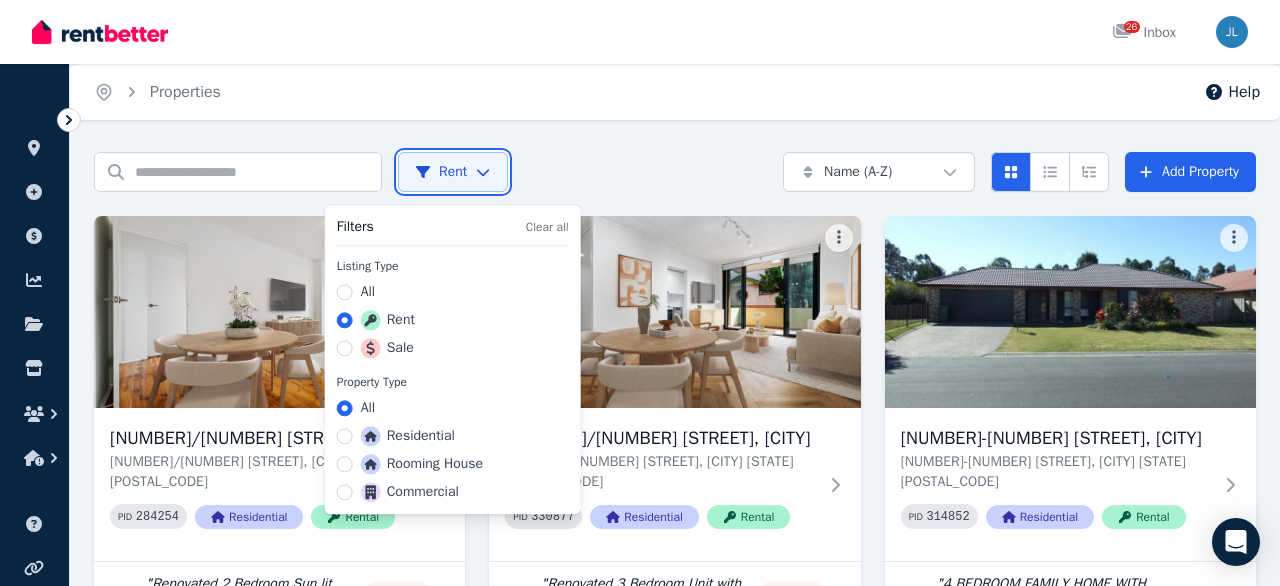 click on "Open main menu 26 Inbox Open user menu ORGANISE Properties Add property Payments Finance report Documents Marketplace Help centre Refer a friend Account settings Your profile [FIRST] [LAST] Home Properties Help Search properties Rent Name (A-Z) Add Property [NUMBER]/[NUMBER] [STREET], [CITY] [STATE] [POSTAL_CODE] PID 284254 Residential Rental " Renovated 2 Bedroom Sun lit Apartment on Quite Street " Removed $560 per week 36 enquiries , 4 new [NUMBER]/[NUMBER] [STREET], [CITY] [STATE] [POSTAL_CODE] PID 330877 Residential Rental " Renovated 3 Bedroom Unit with Enclosed Parking " Removed $895 per week 7 enquiries , 2 new [NUMBER]-[NUMBER] [STREET], [CITY] [STATE] [POSTAL_CODE] PID 314852 Residential Rental " 4 BEDROOM FAMILY HOME WITH AIRCONDITIONING & LARGE BACKYARD 755SQM " Removed $650 per week [FIRST] [LAST] Setting up 4 Mar 2024 37 enquiries 0 [NUMBER]/[NUMBER] [STREET], [CITY] [STATE] [POSTAL_CODE] PID 286239 Residential Rental " " Removed $570 per week 19 enquiries" at bounding box center [640, 293] 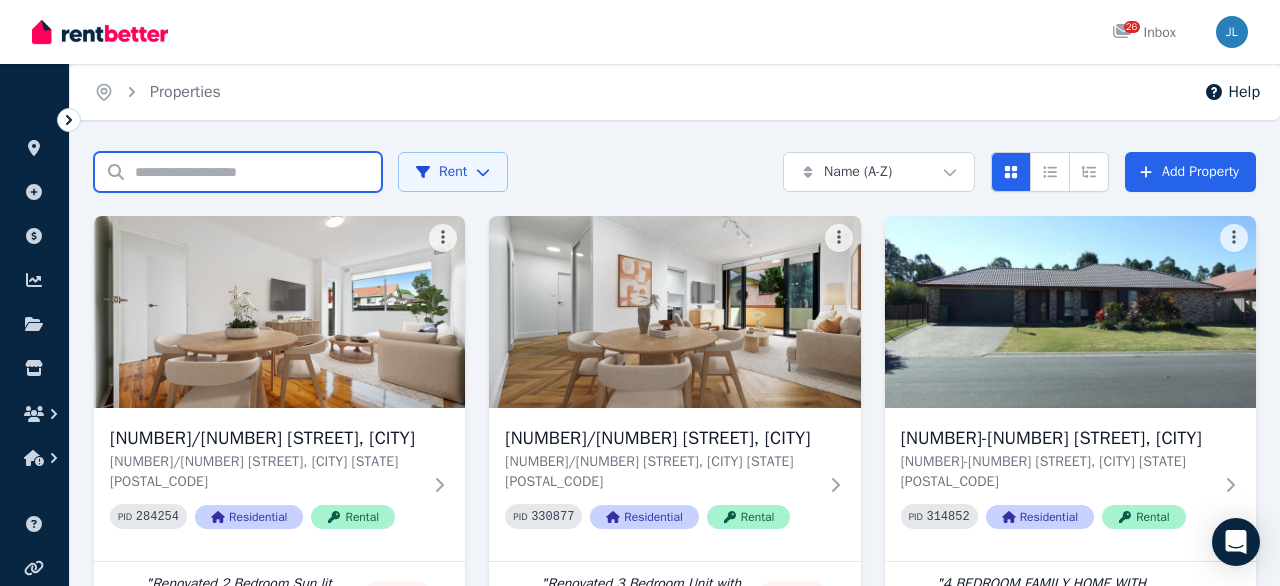 click on "Search properties" at bounding box center [238, 172] 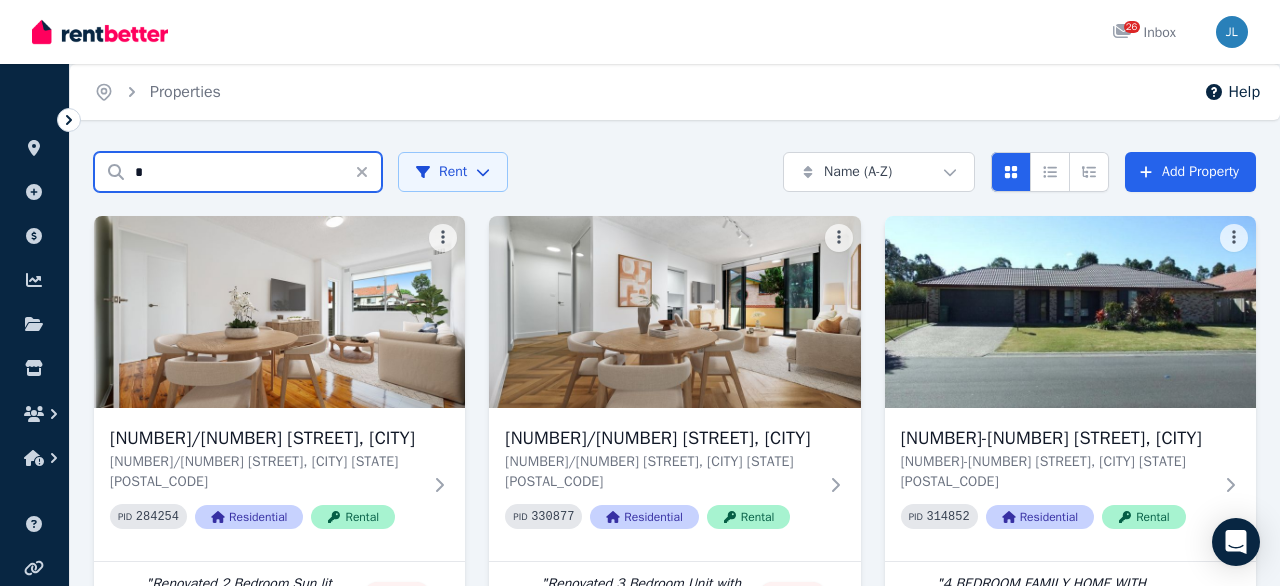 type on "*" 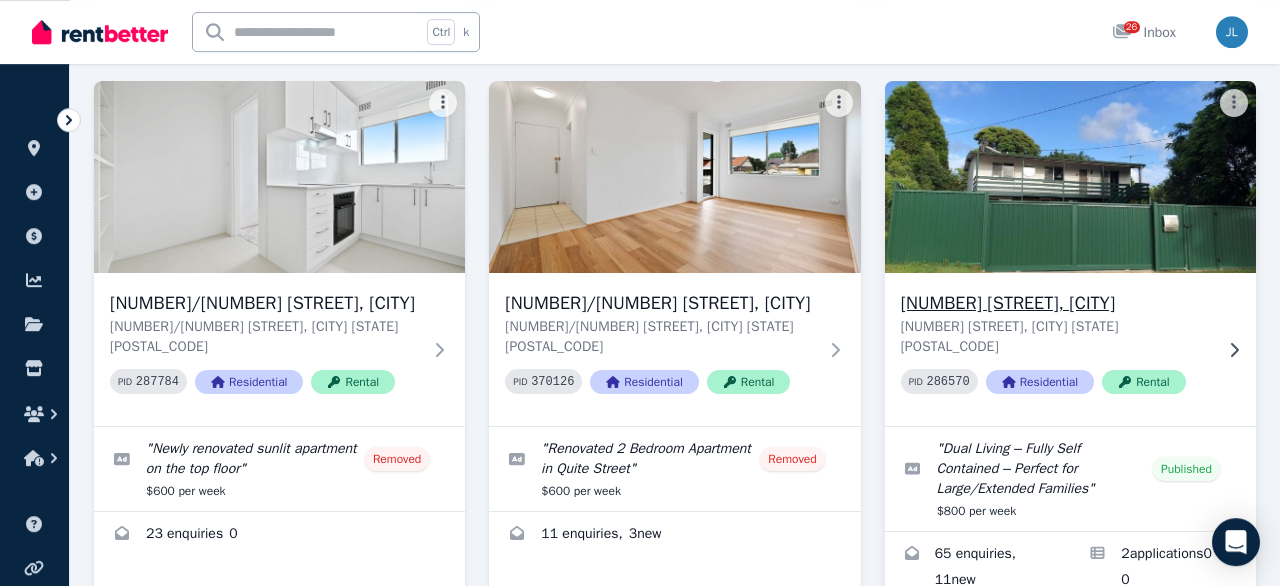 scroll, scrollTop: 604, scrollLeft: 0, axis: vertical 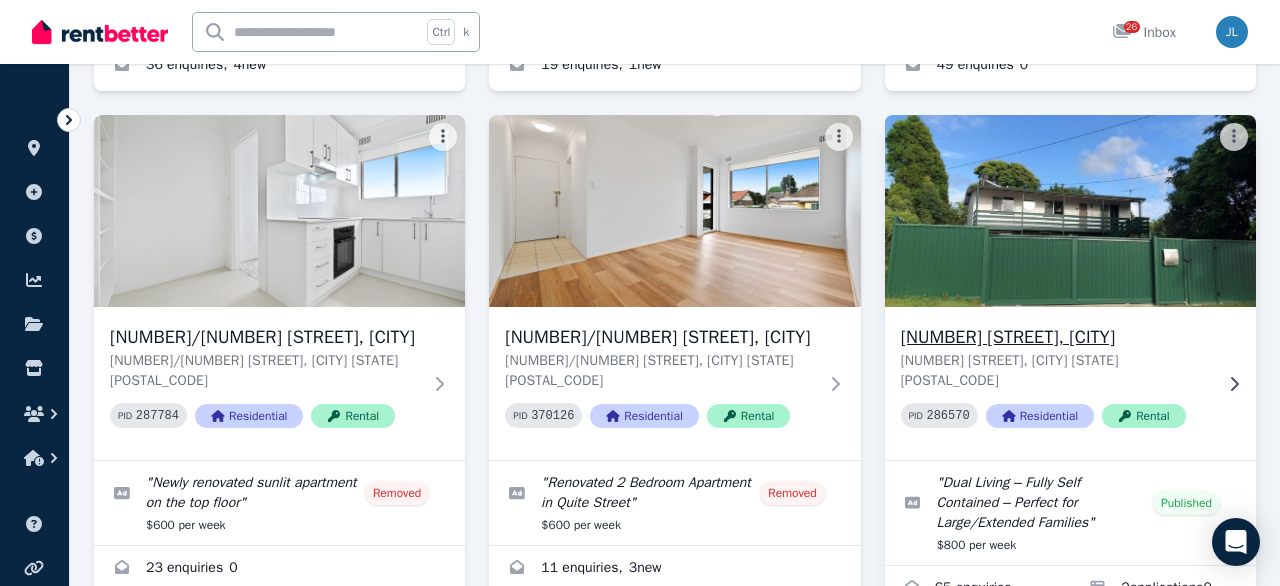 click 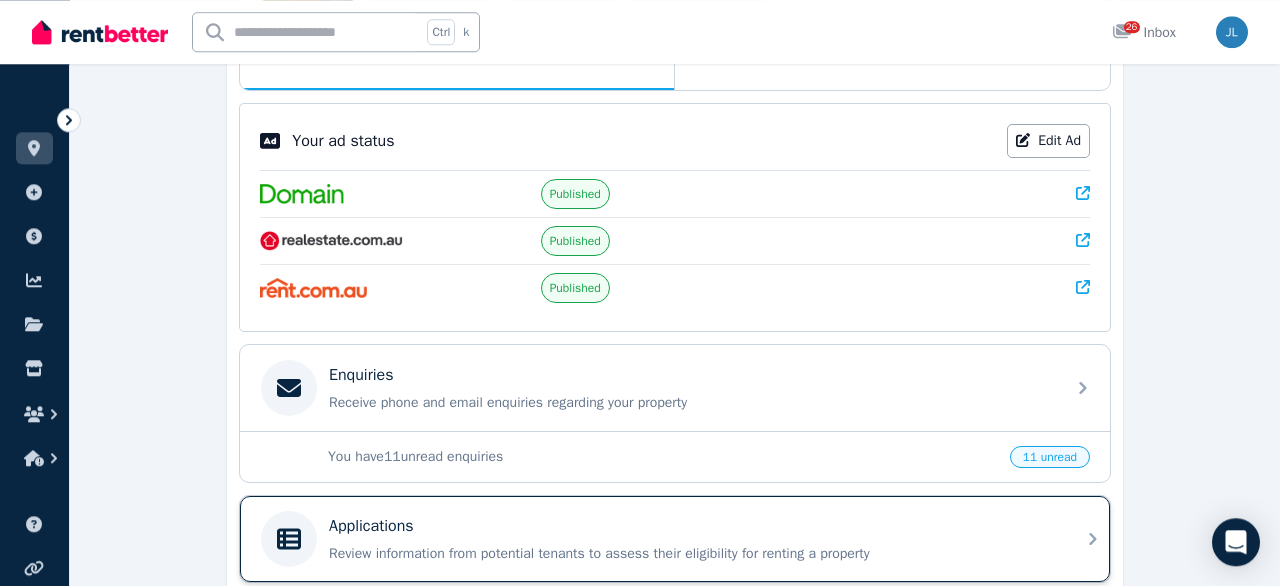 scroll, scrollTop: 229, scrollLeft: 0, axis: vertical 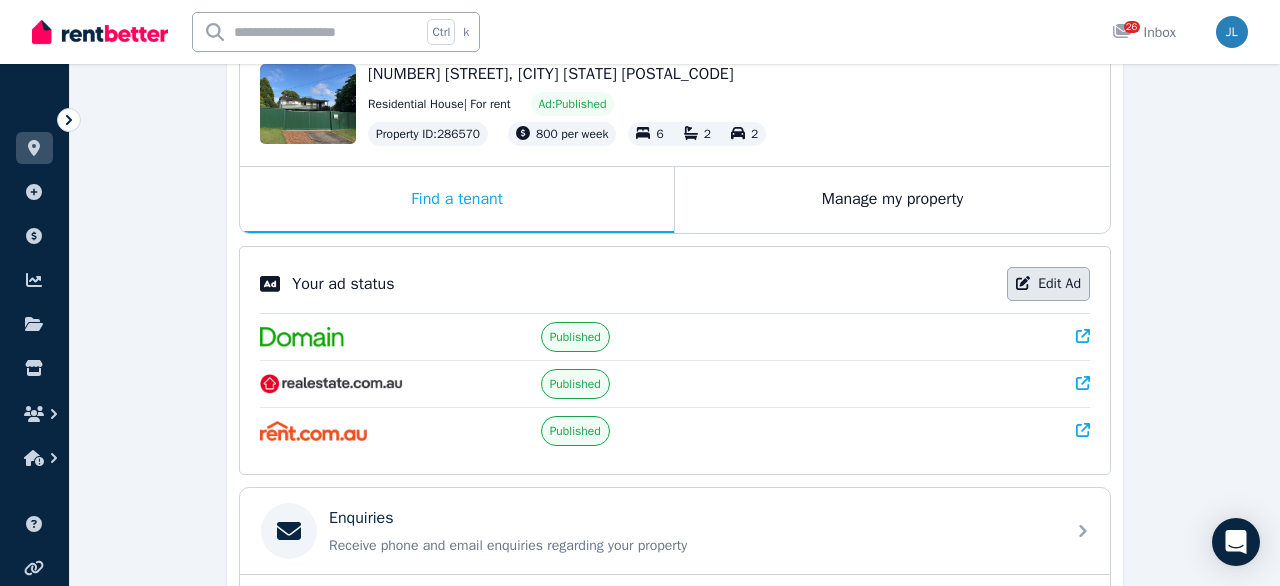 click on "Edit Ad" at bounding box center (1048, 284) 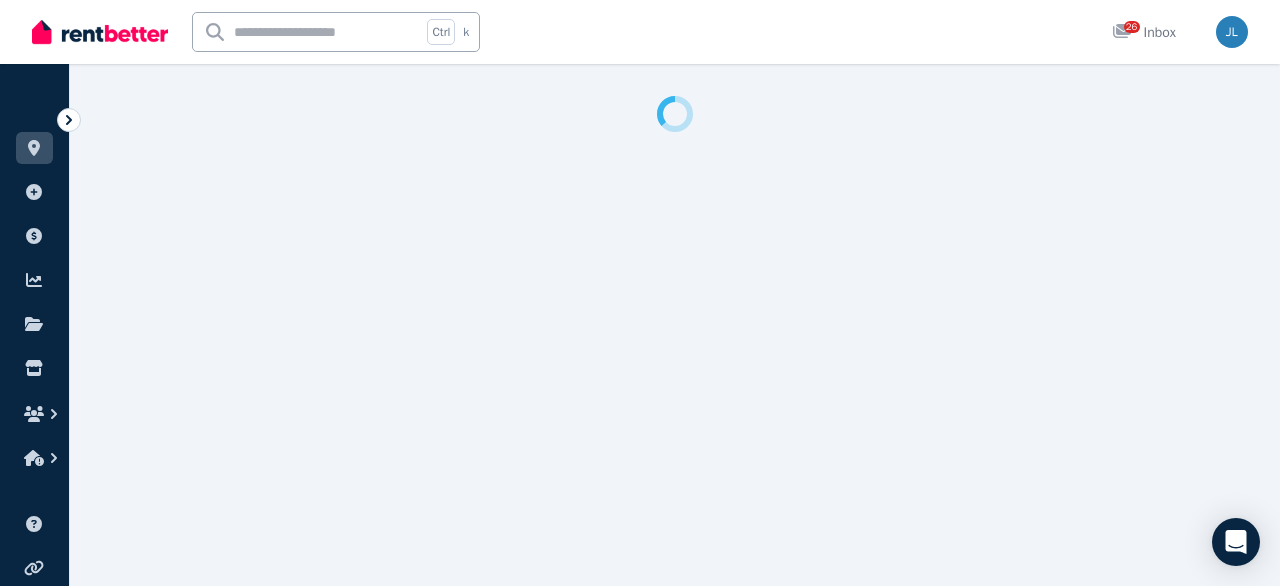 select on "***" 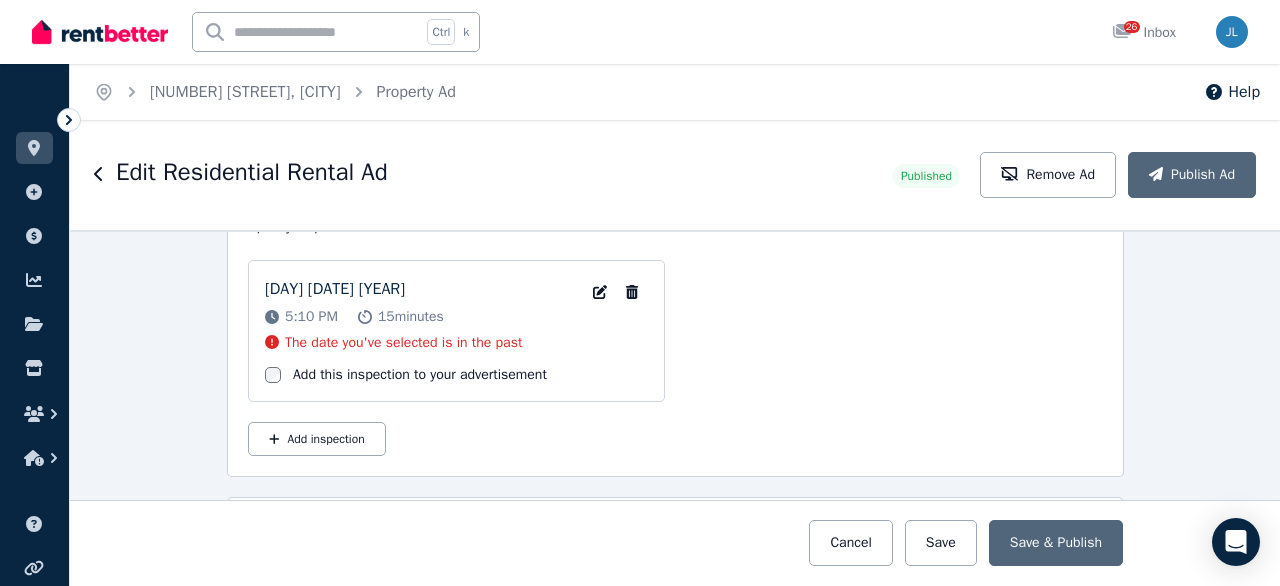 scroll, scrollTop: 3401, scrollLeft: 0, axis: vertical 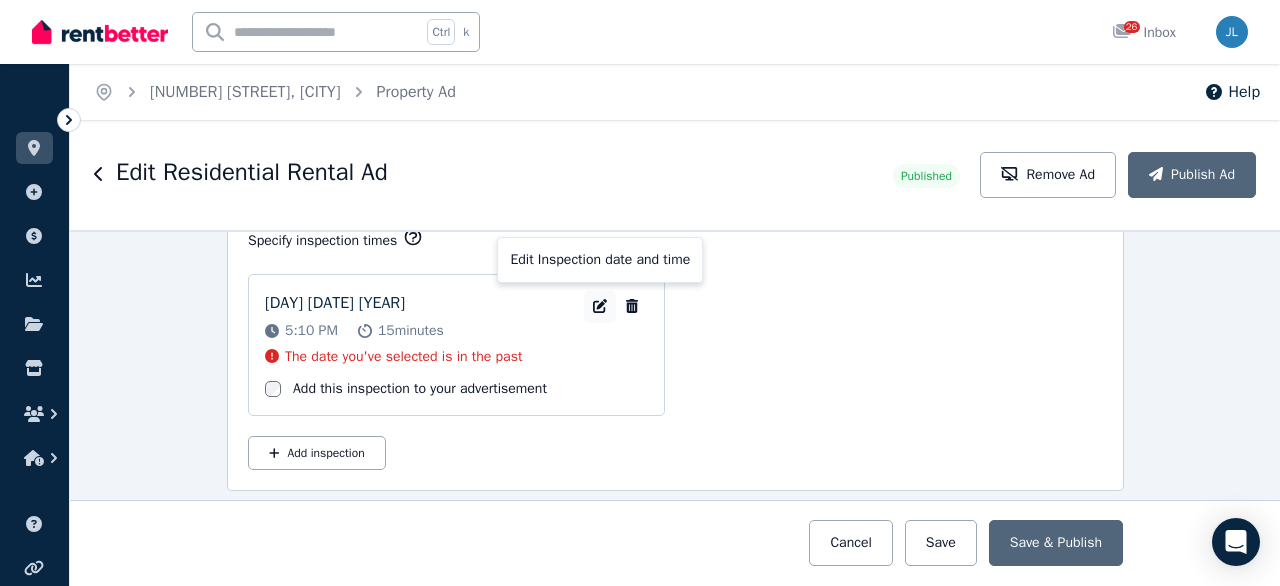 click 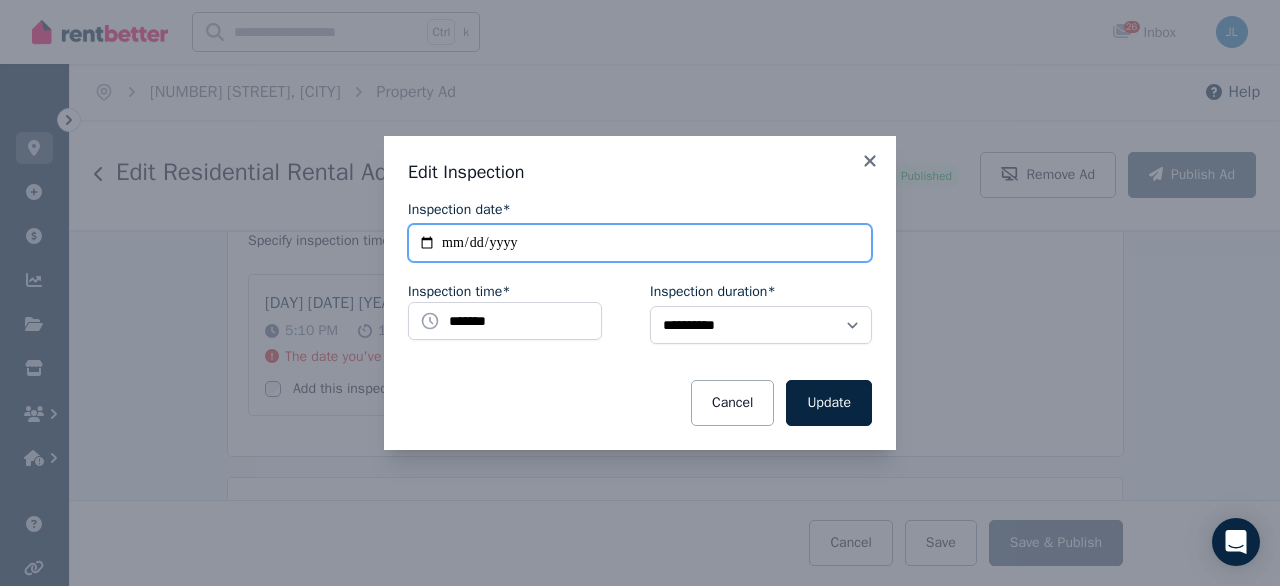 click on "**********" at bounding box center [640, 243] 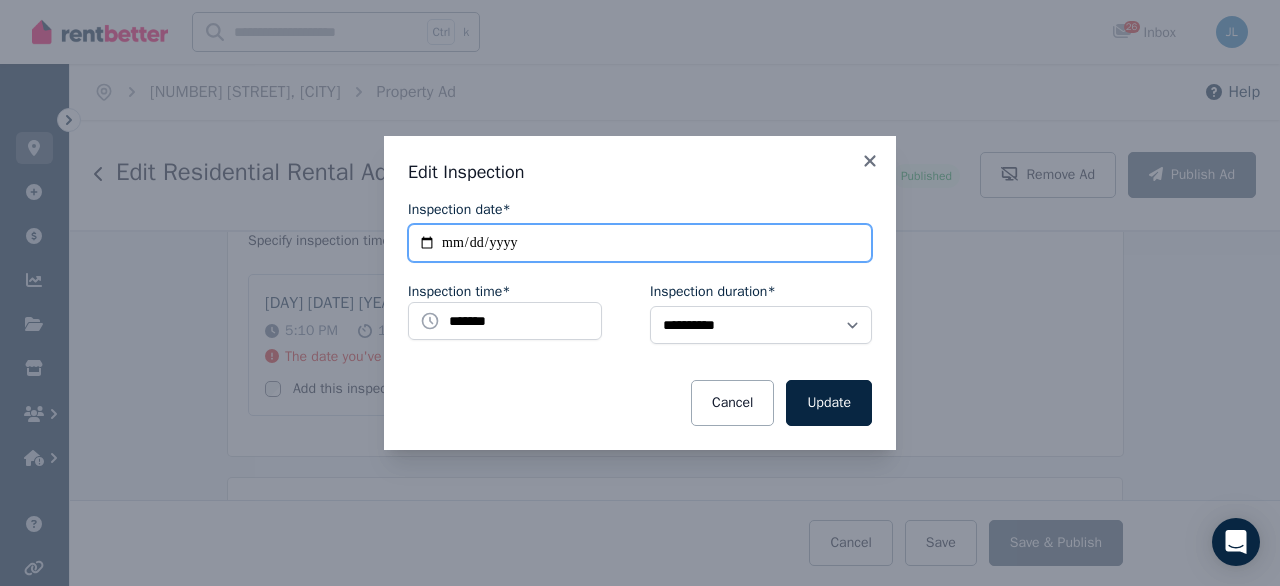 type on "**********" 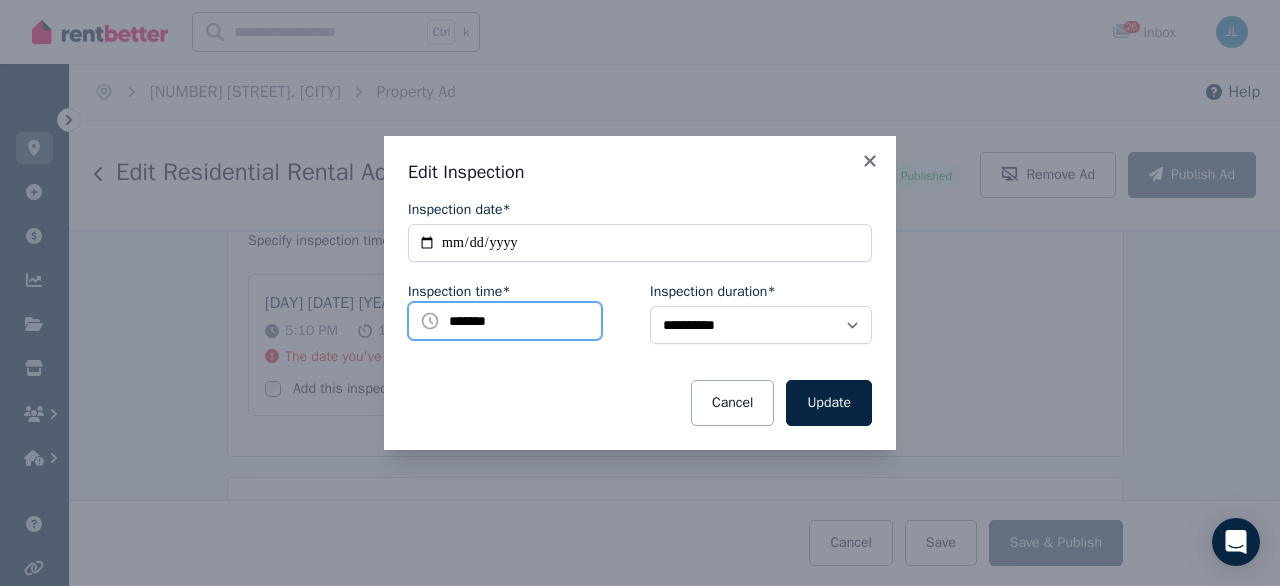 click on "*******" at bounding box center (505, 321) 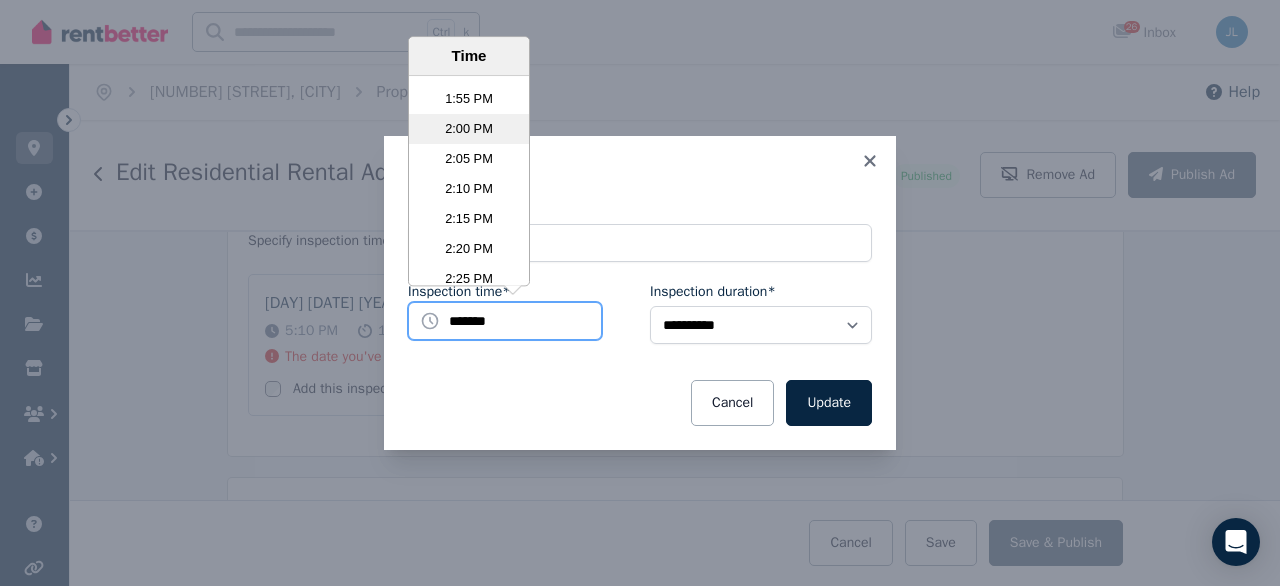 scroll, scrollTop: 4998, scrollLeft: 0, axis: vertical 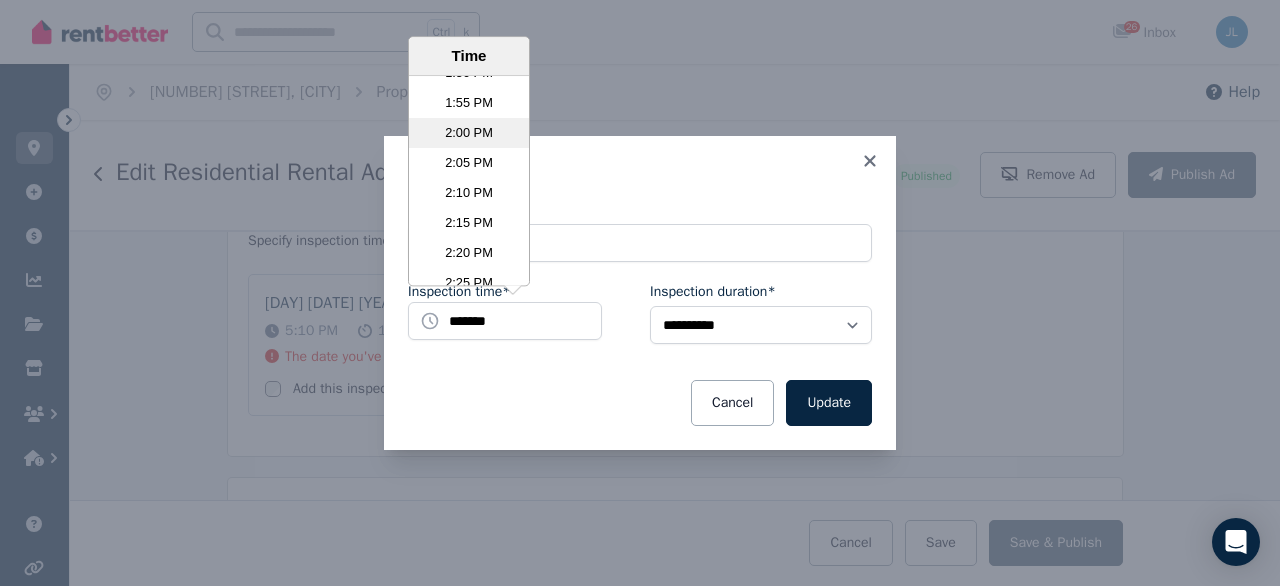 click on "2:00 PM" at bounding box center (469, 134) 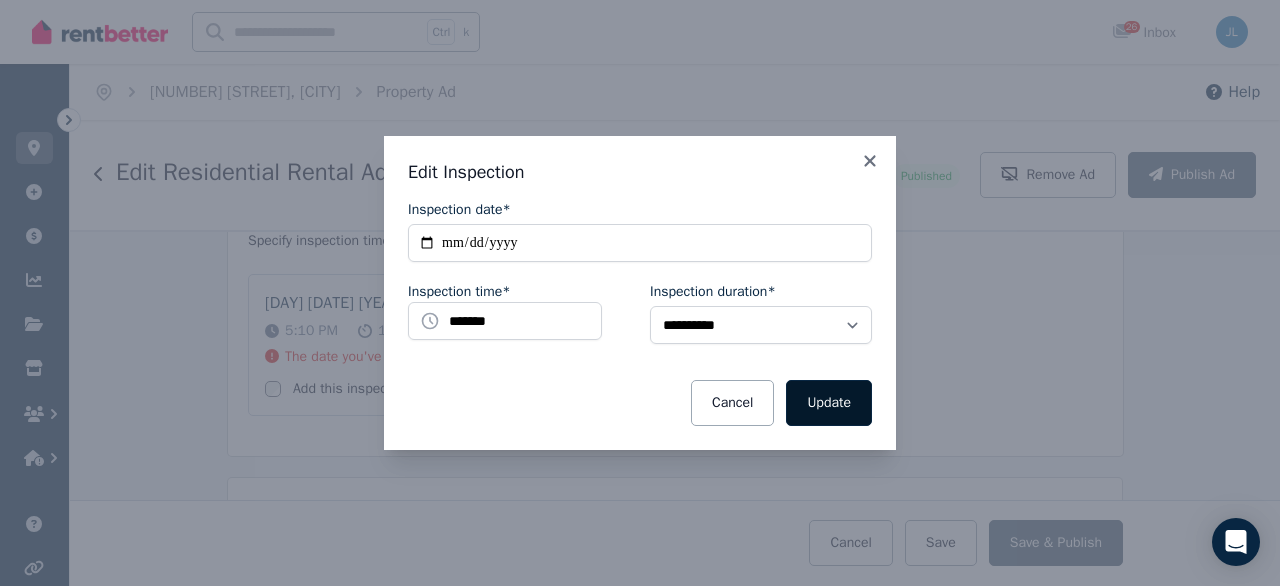 click on "Update" at bounding box center [829, 403] 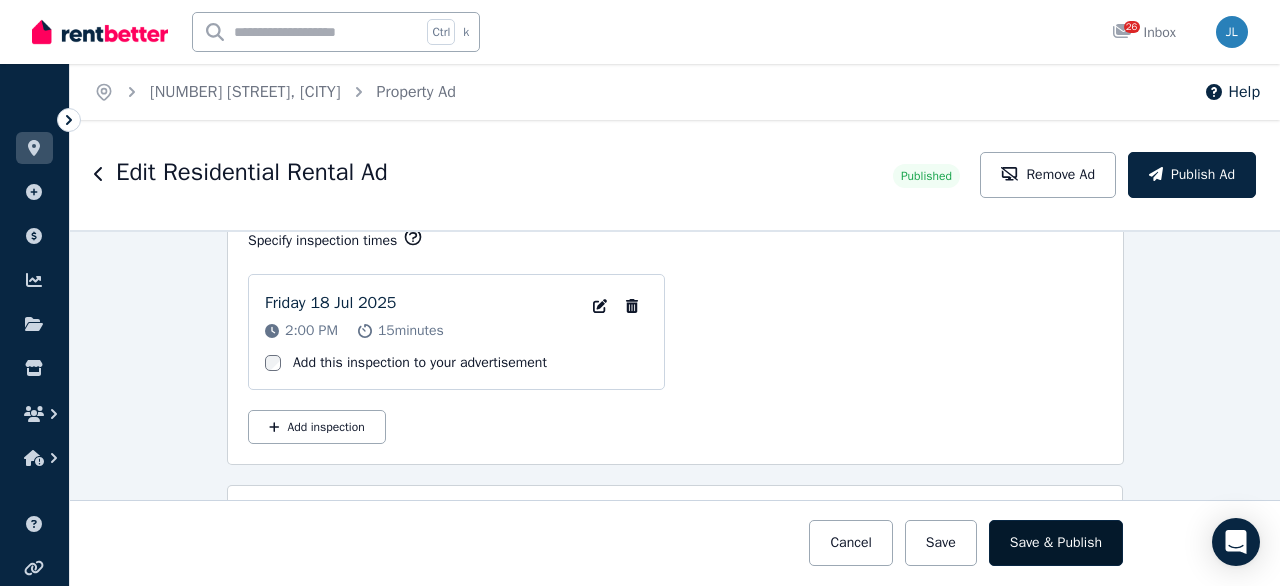 click on "Save & Publish" at bounding box center [1056, 543] 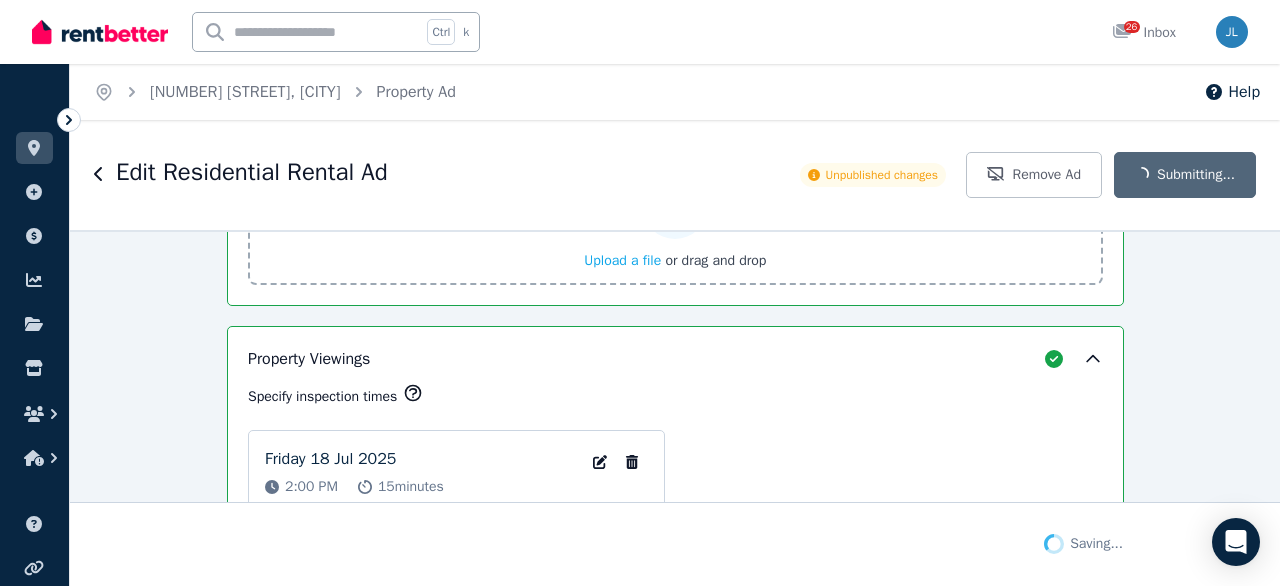 scroll, scrollTop: 3557, scrollLeft: 0, axis: vertical 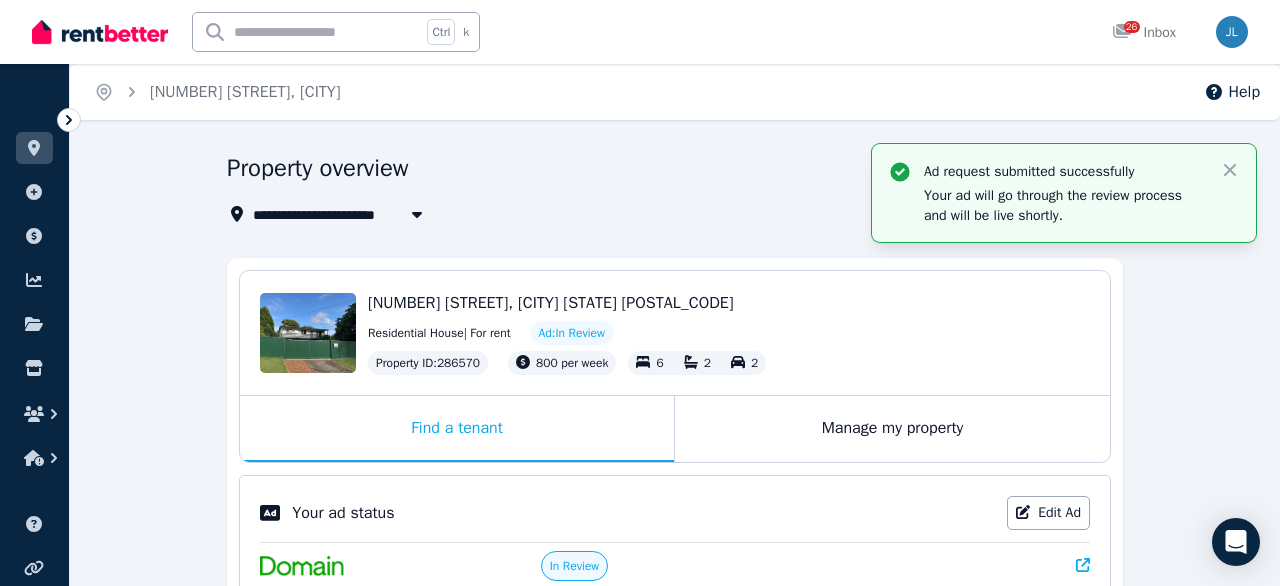 drag, startPoint x: 628, startPoint y: 226, endPoint x: 241, endPoint y: 54, distance: 423.5009 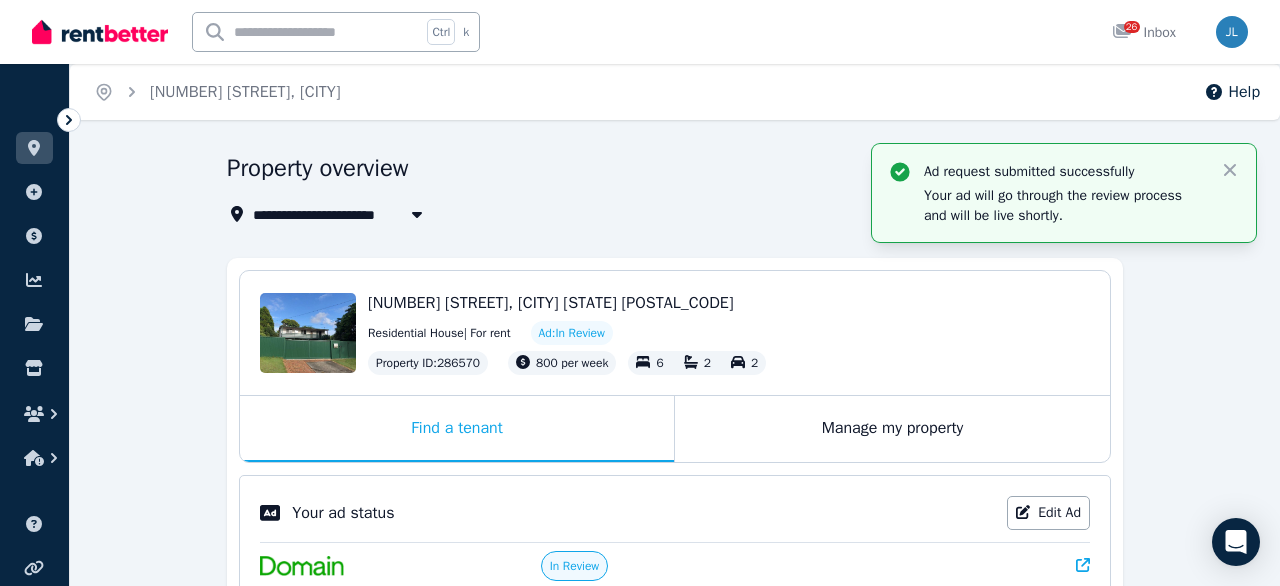 click on "**********" at bounding box center [675, 679] 